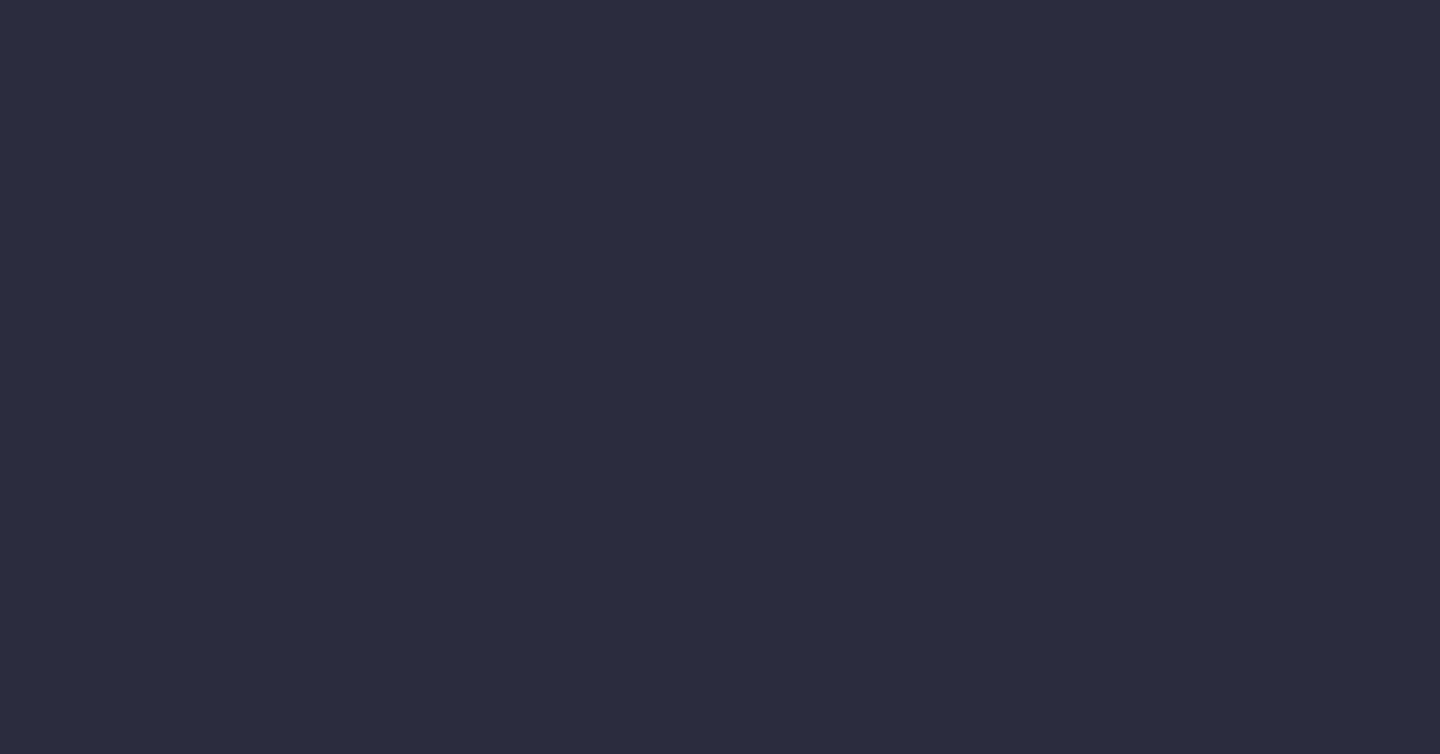 scroll, scrollTop: 0, scrollLeft: 0, axis: both 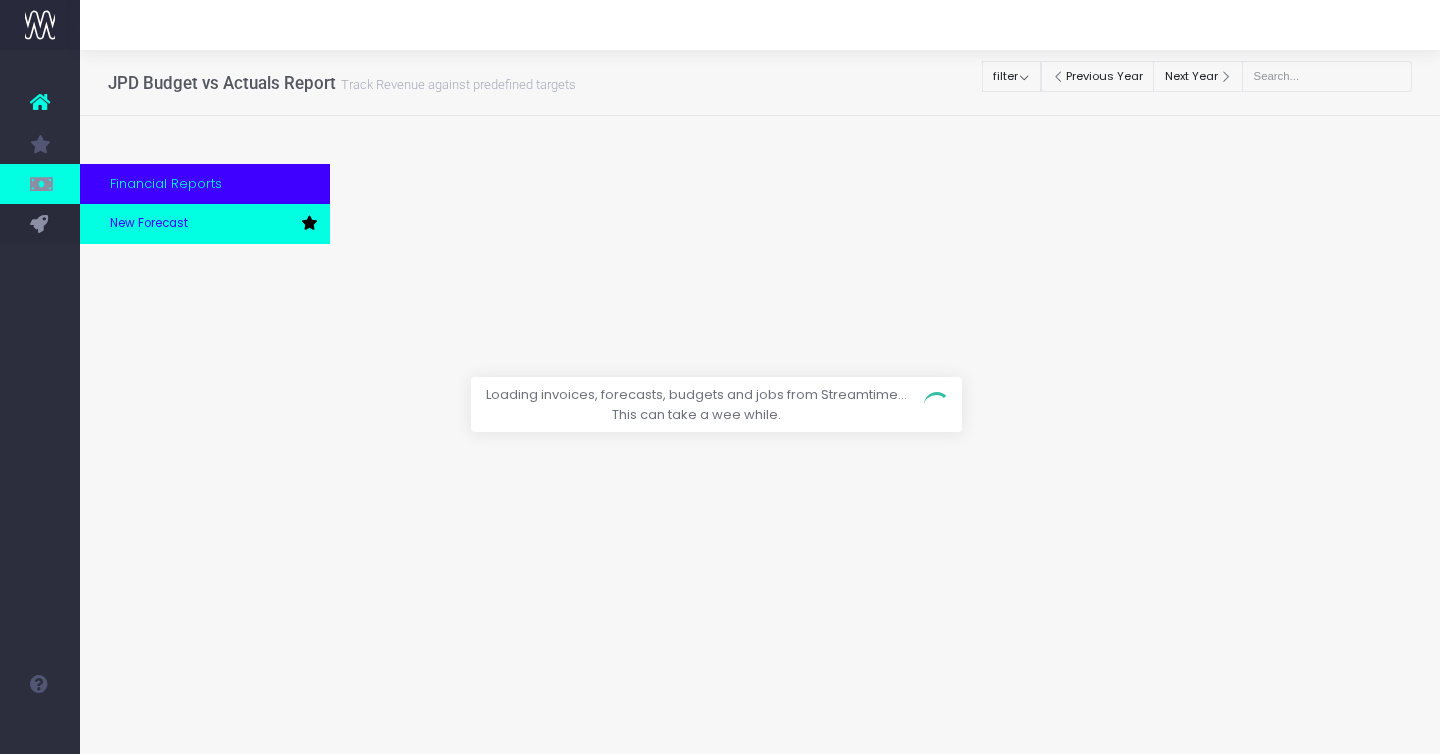 click on "New Forecast" at bounding box center (149, 224) 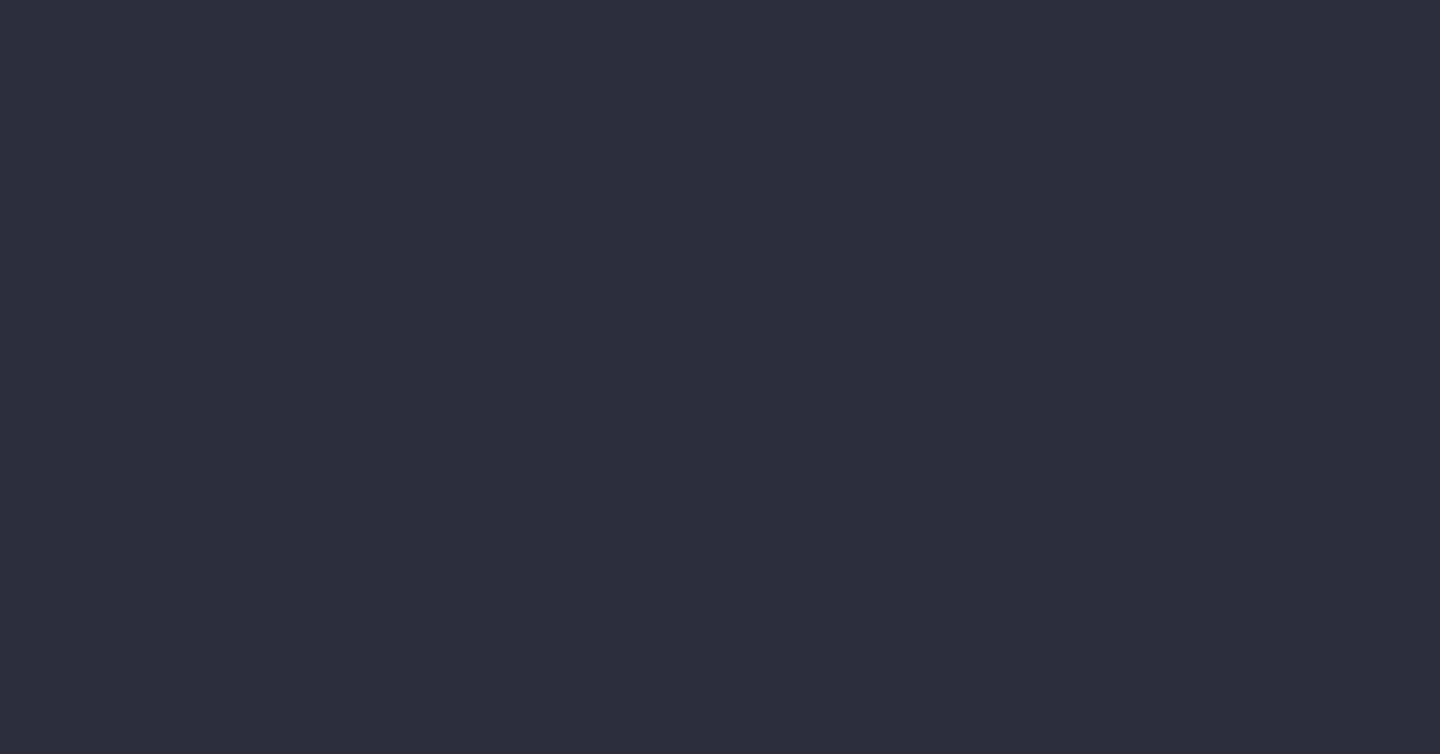 scroll, scrollTop: 0, scrollLeft: 0, axis: both 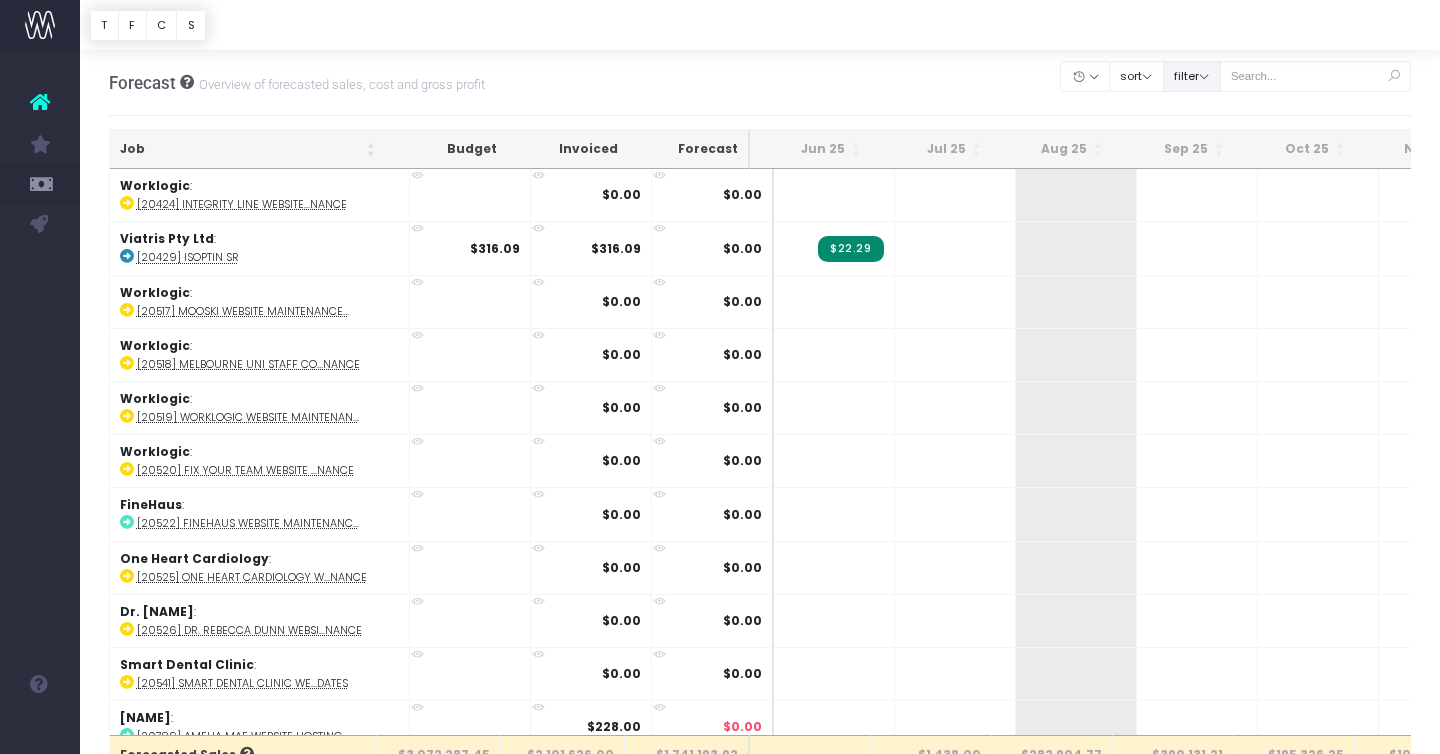 click on "filter" at bounding box center [1192, 76] 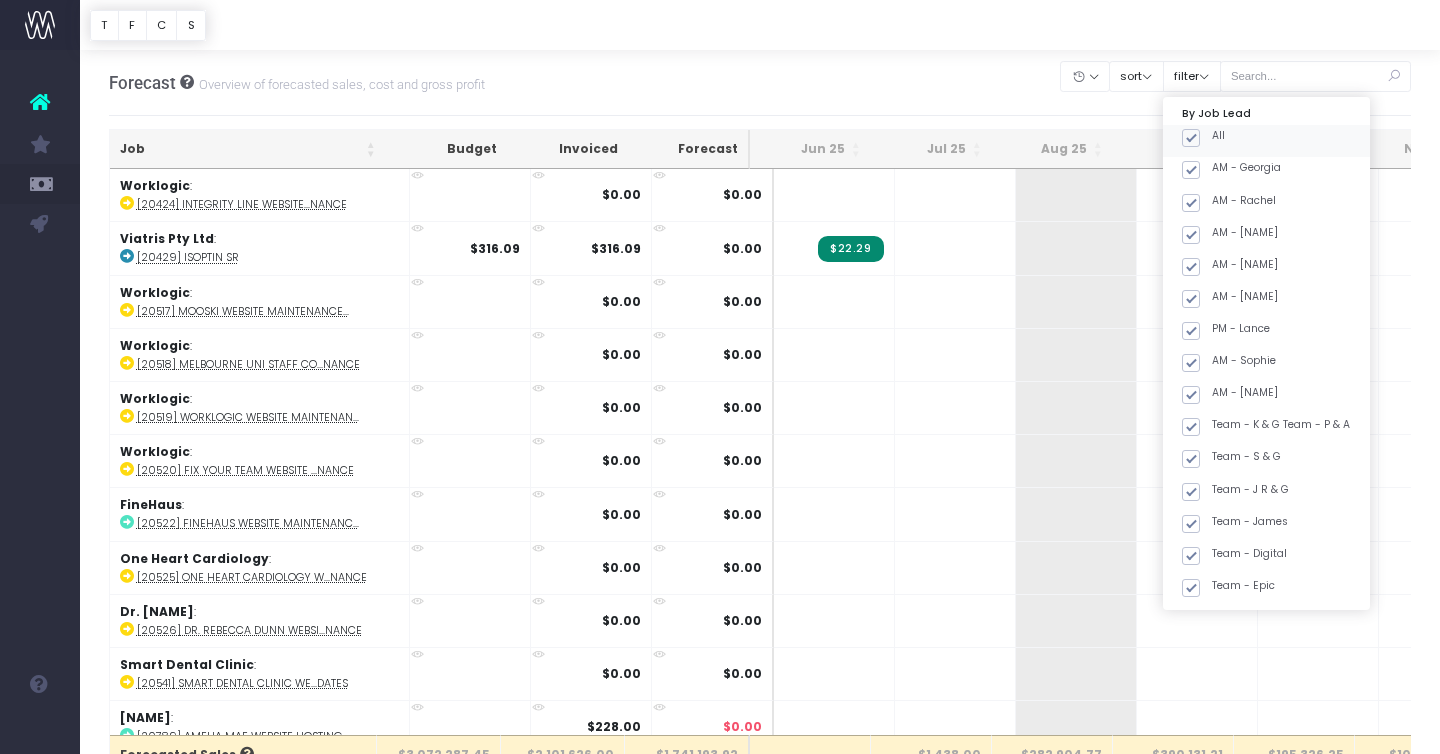 click at bounding box center (1191, 138) 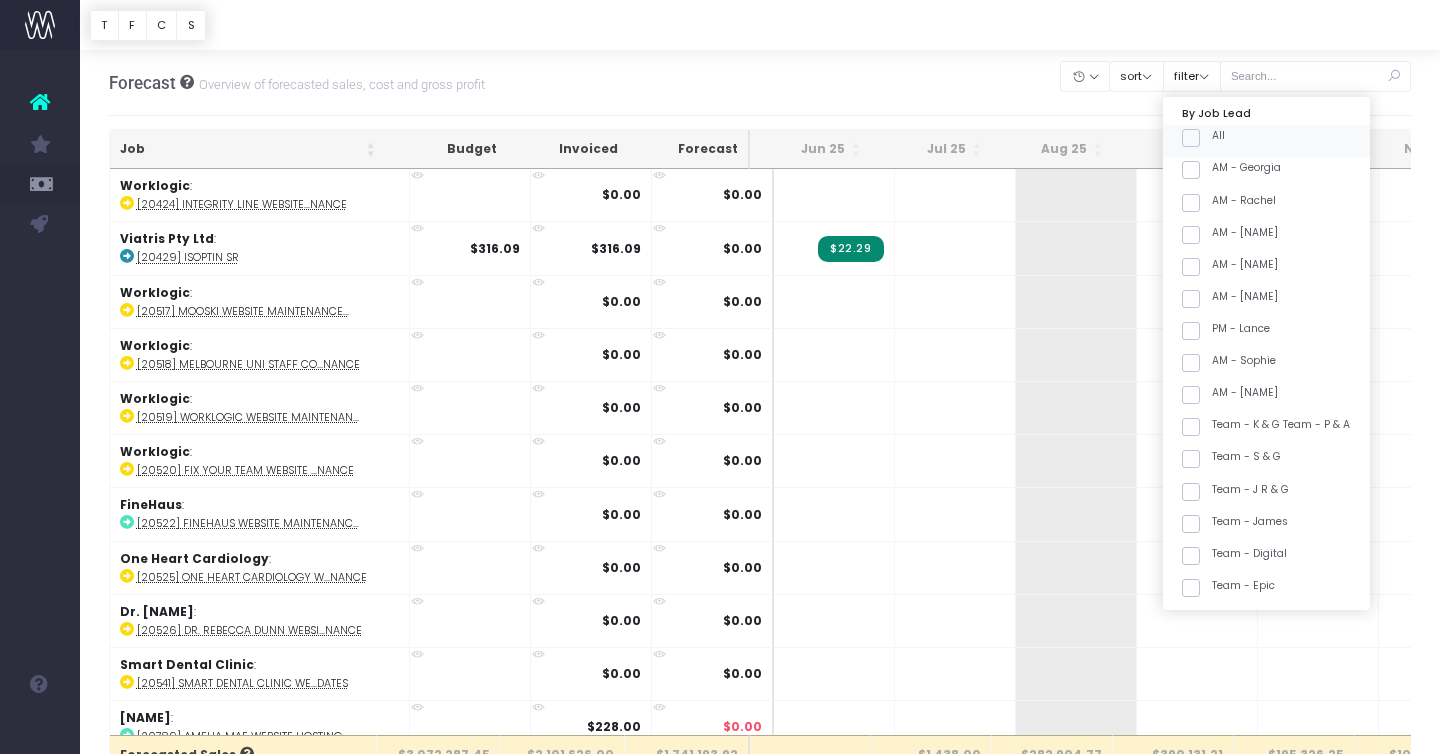 checkbox on "false" 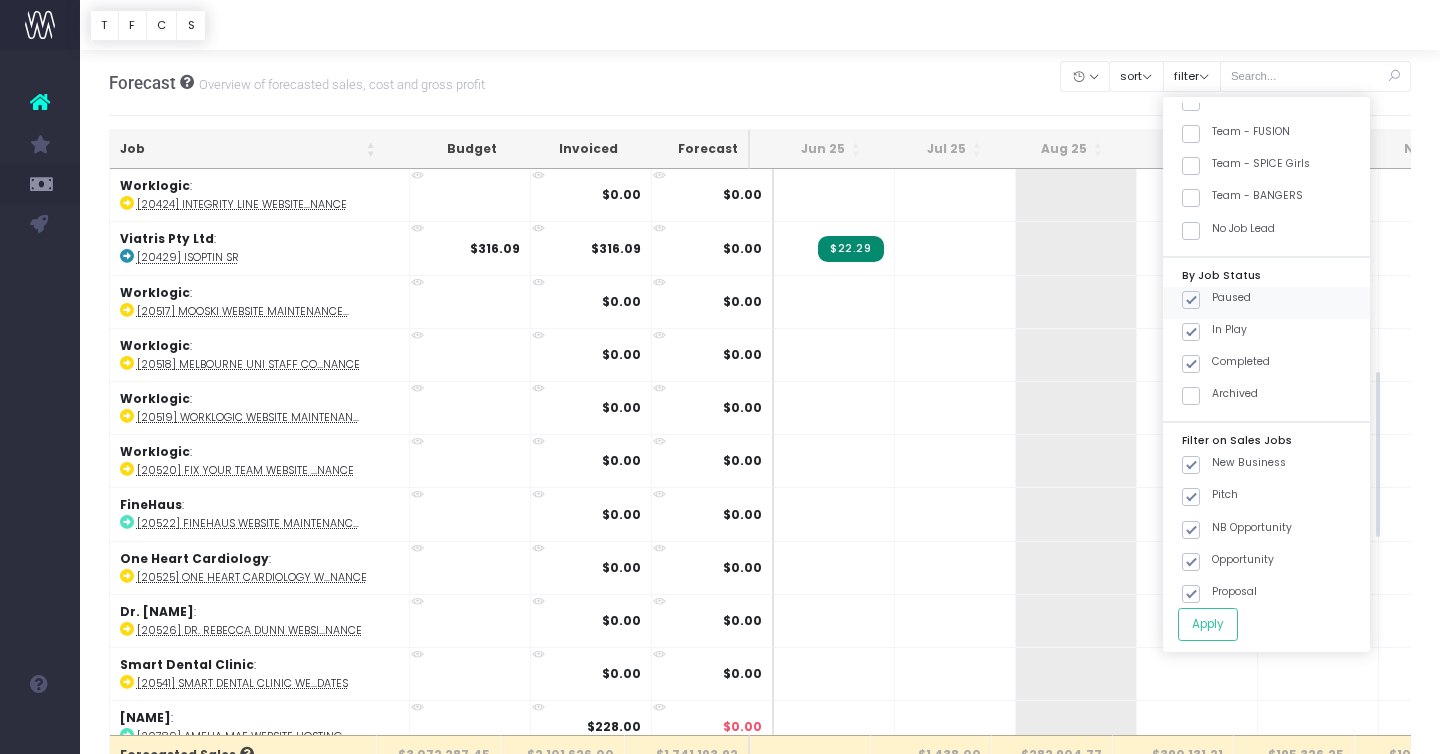 scroll, scrollTop: 819, scrollLeft: 0, axis: vertical 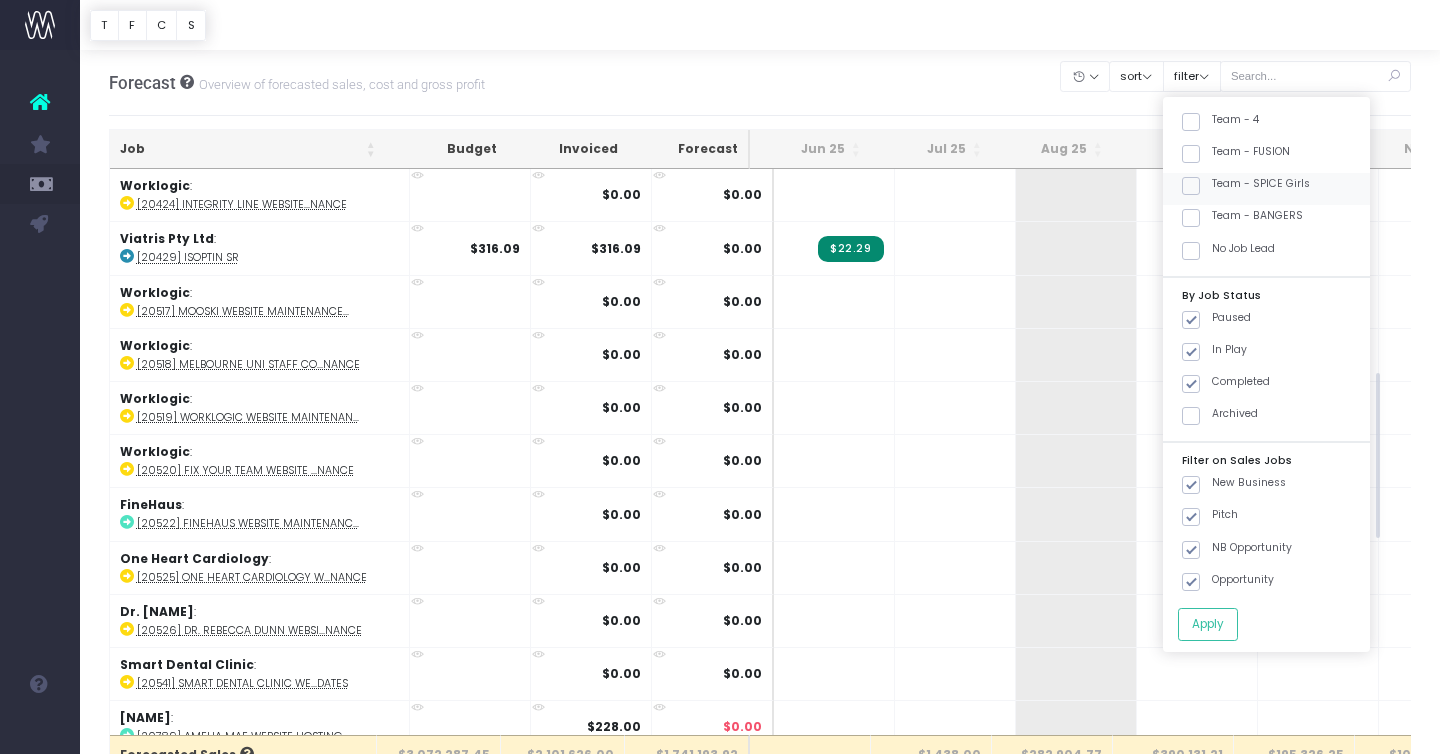 click on "Team - SPICE Girls" at bounding box center (1246, 184) 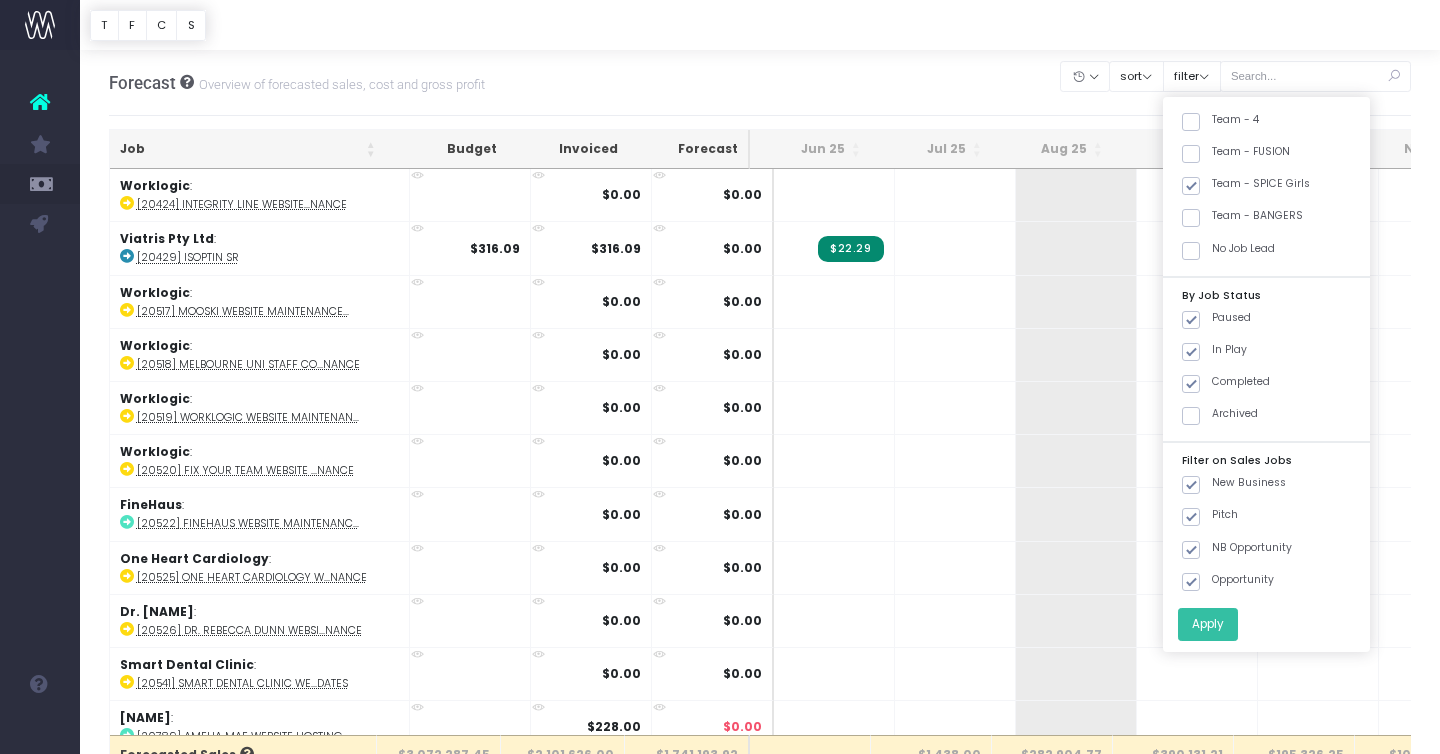 click on "Apply" at bounding box center (1208, 624) 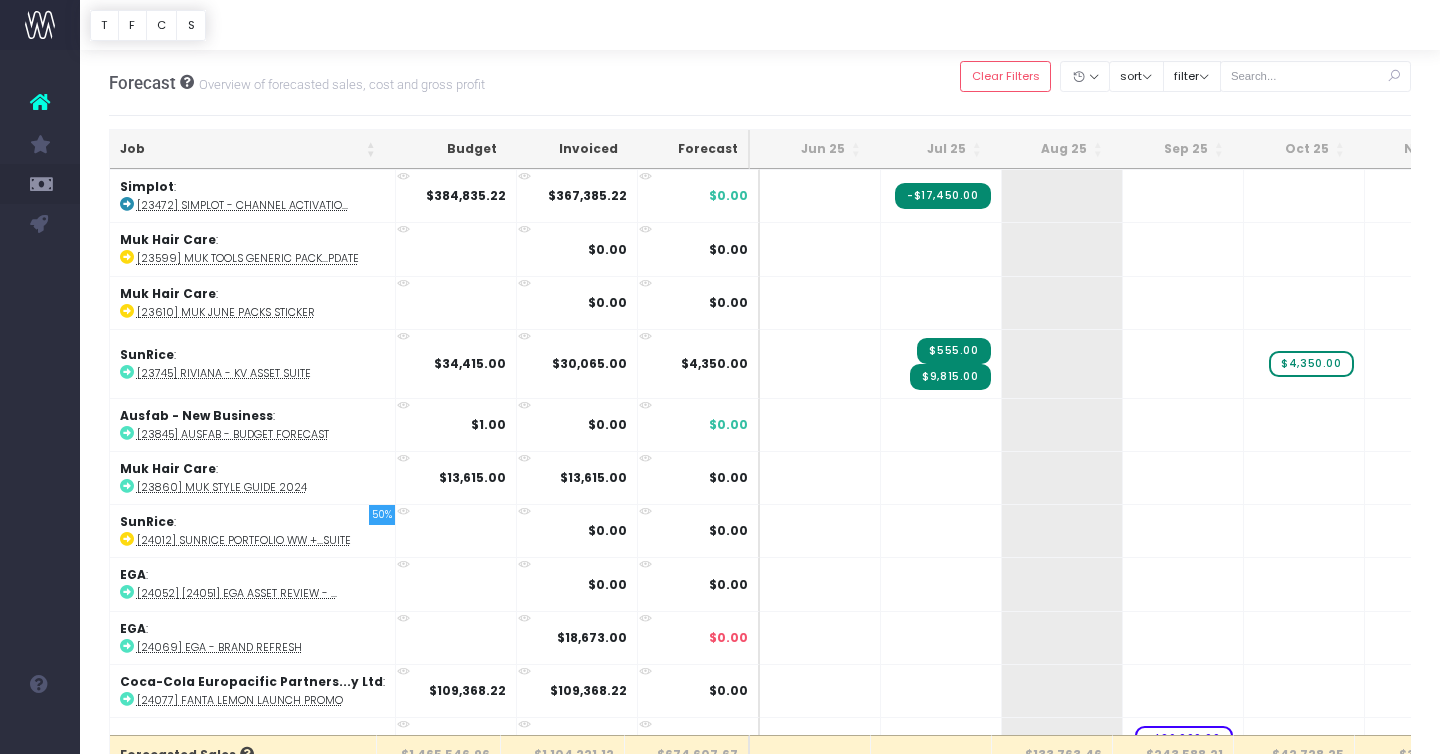 click on "Job" at bounding box center [248, 149] 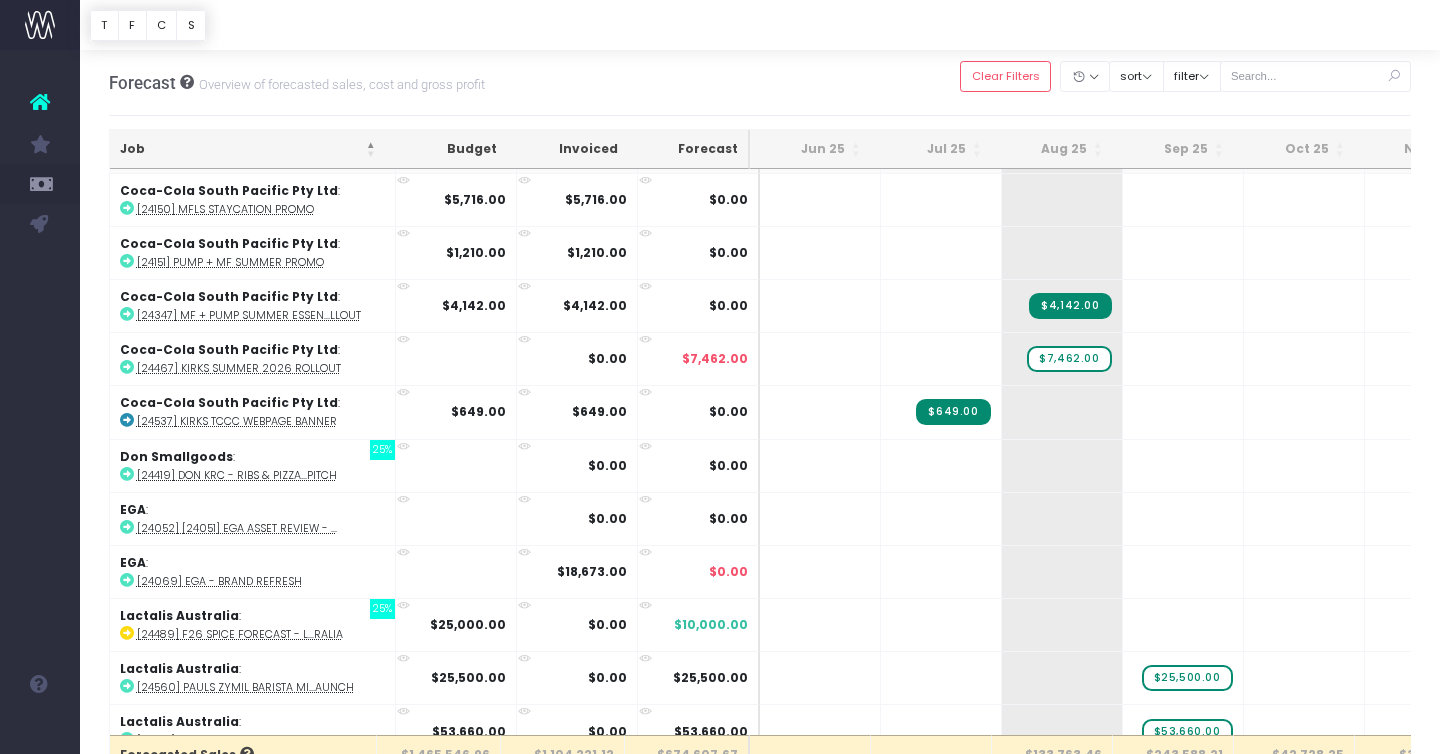 scroll, scrollTop: 375, scrollLeft: 0, axis: vertical 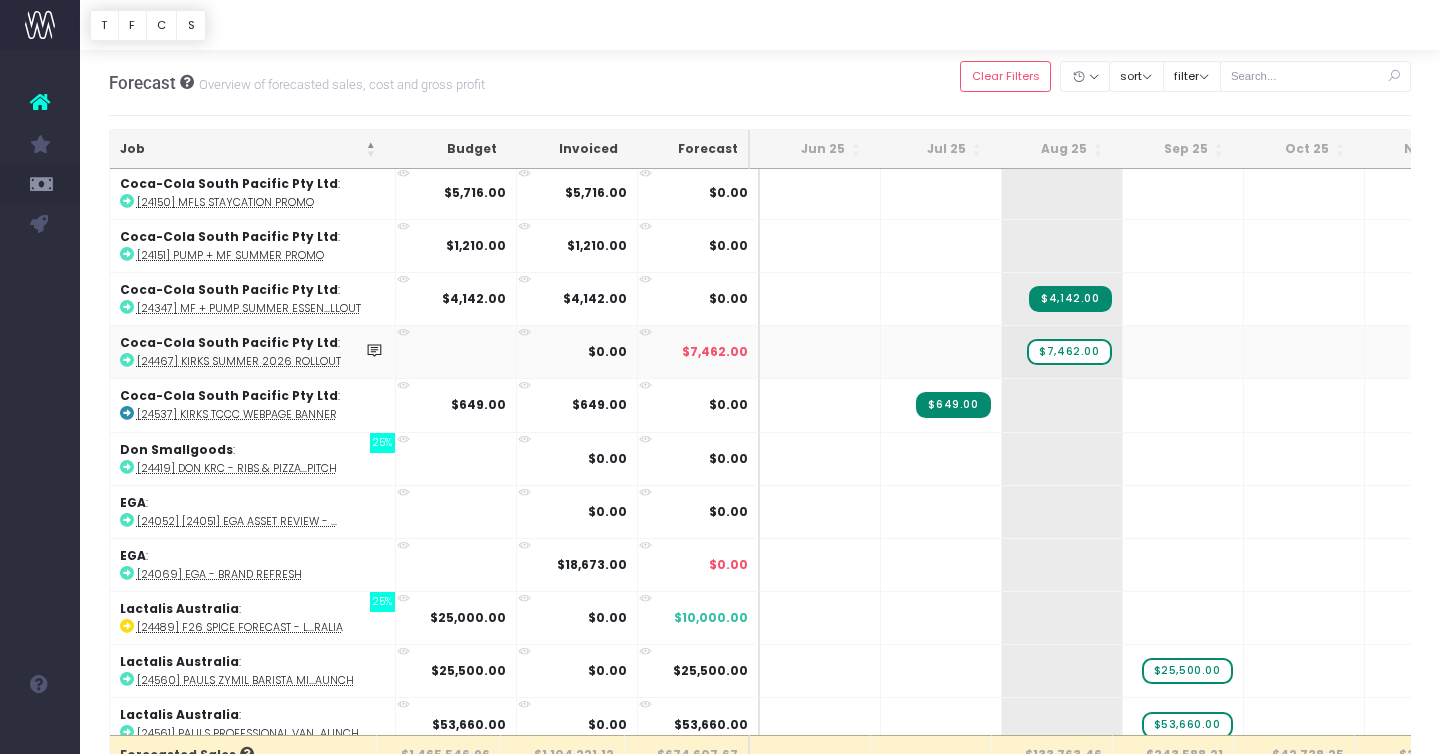 click on "[24467] Kirks Summer 2026 Rollout" at bounding box center (239, 361) 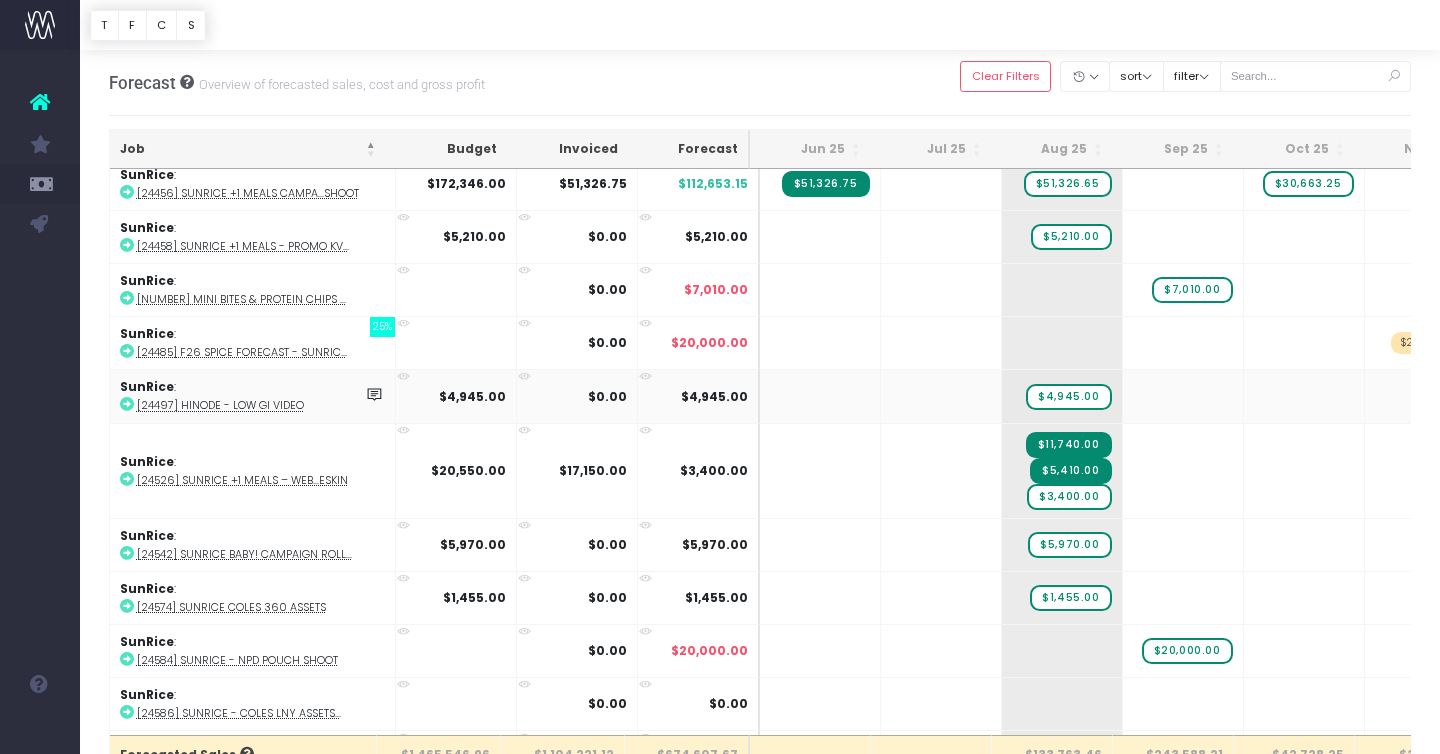 scroll, scrollTop: 3118, scrollLeft: 0, axis: vertical 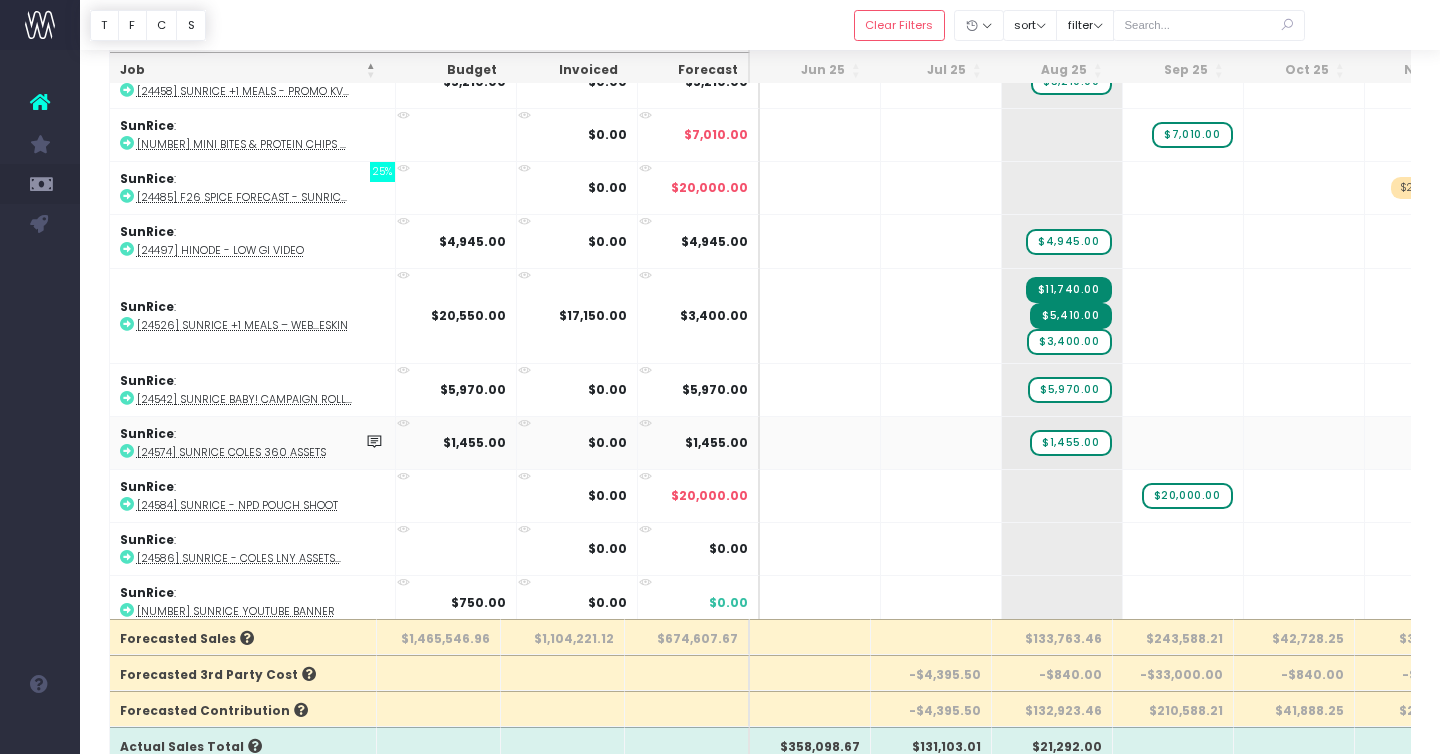 click on "[24574] SunRice Coles 360 Assets" at bounding box center (231, 452) 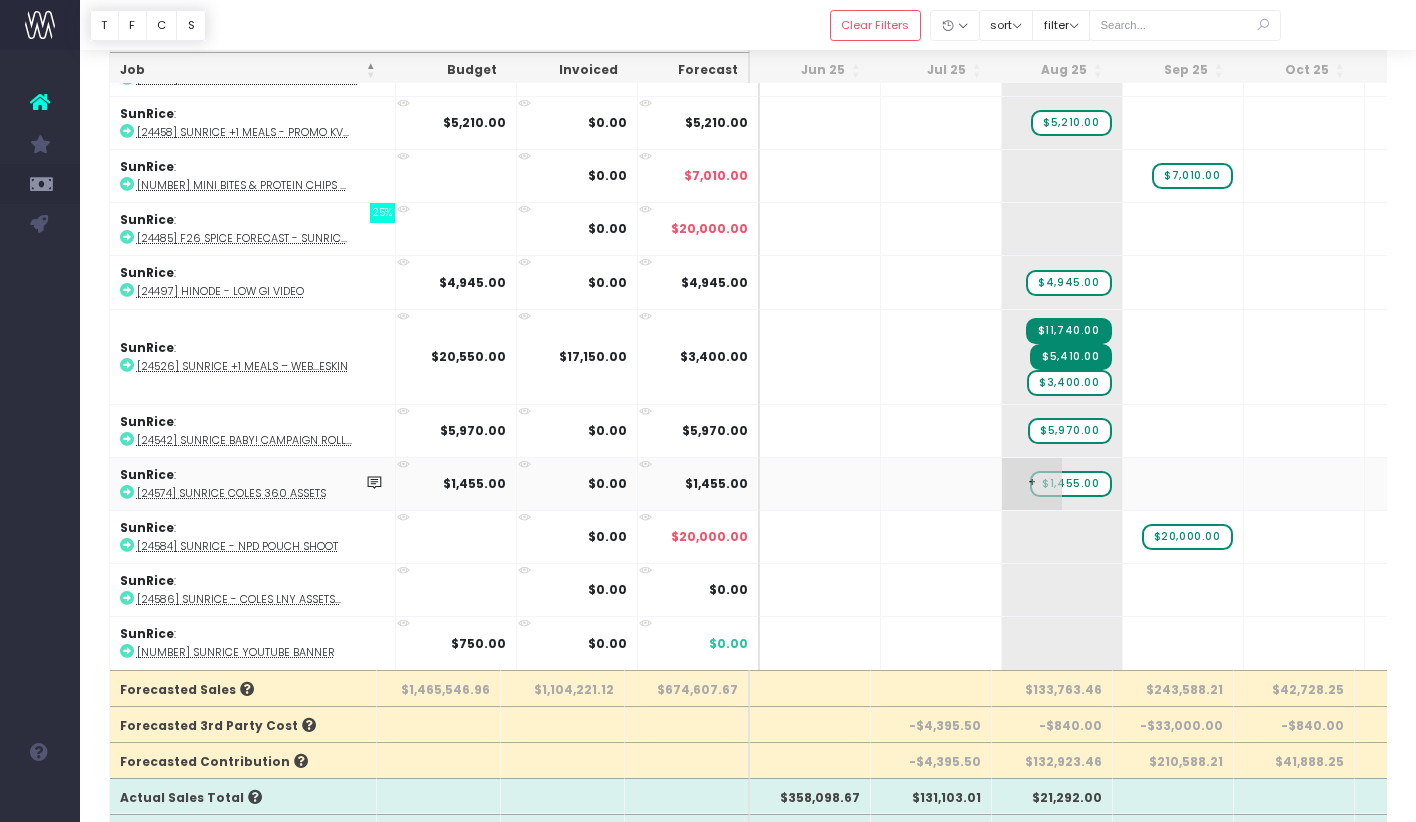 scroll, scrollTop: 3067, scrollLeft: 0, axis: vertical 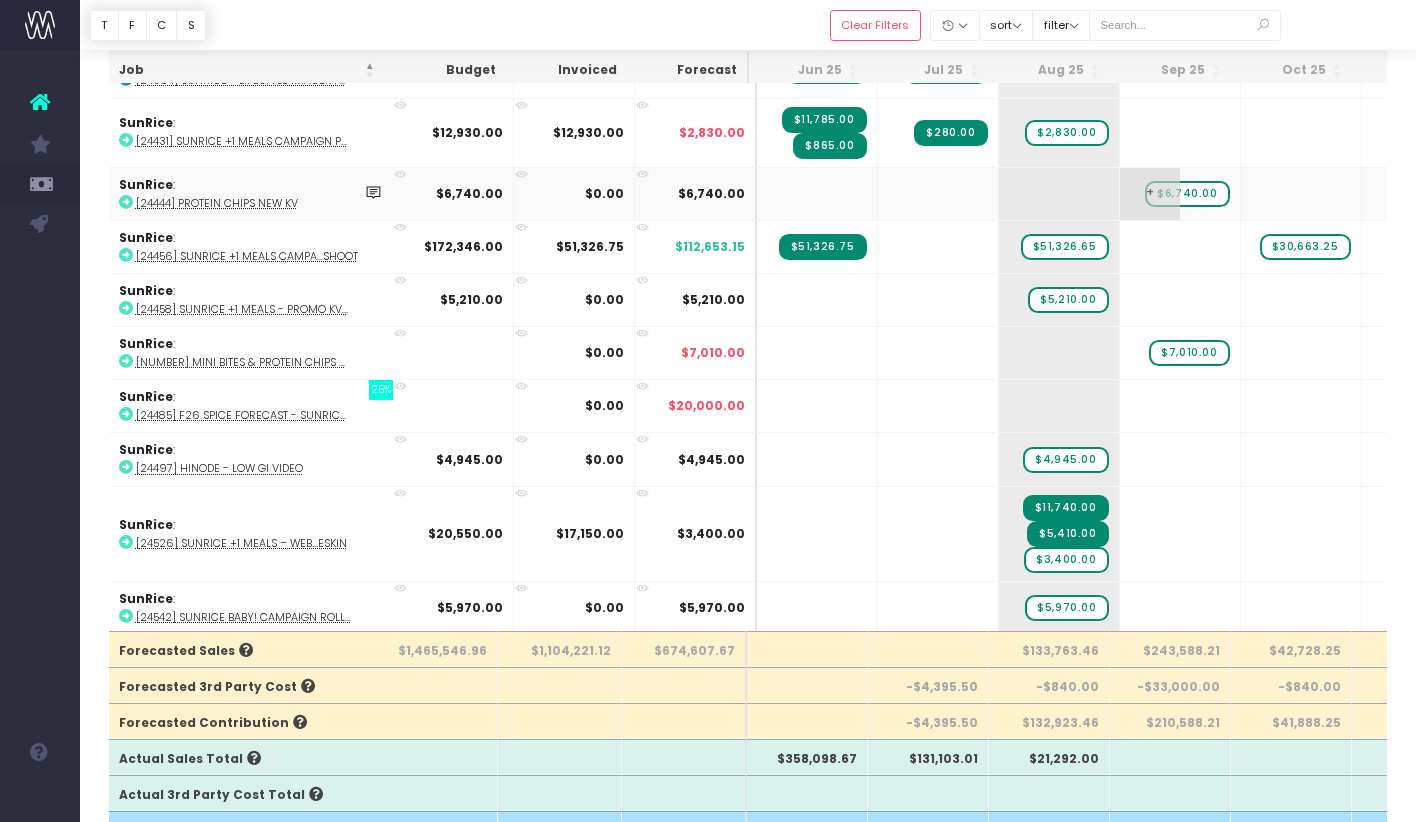 click on "$6,740.00" at bounding box center (1187, 194) 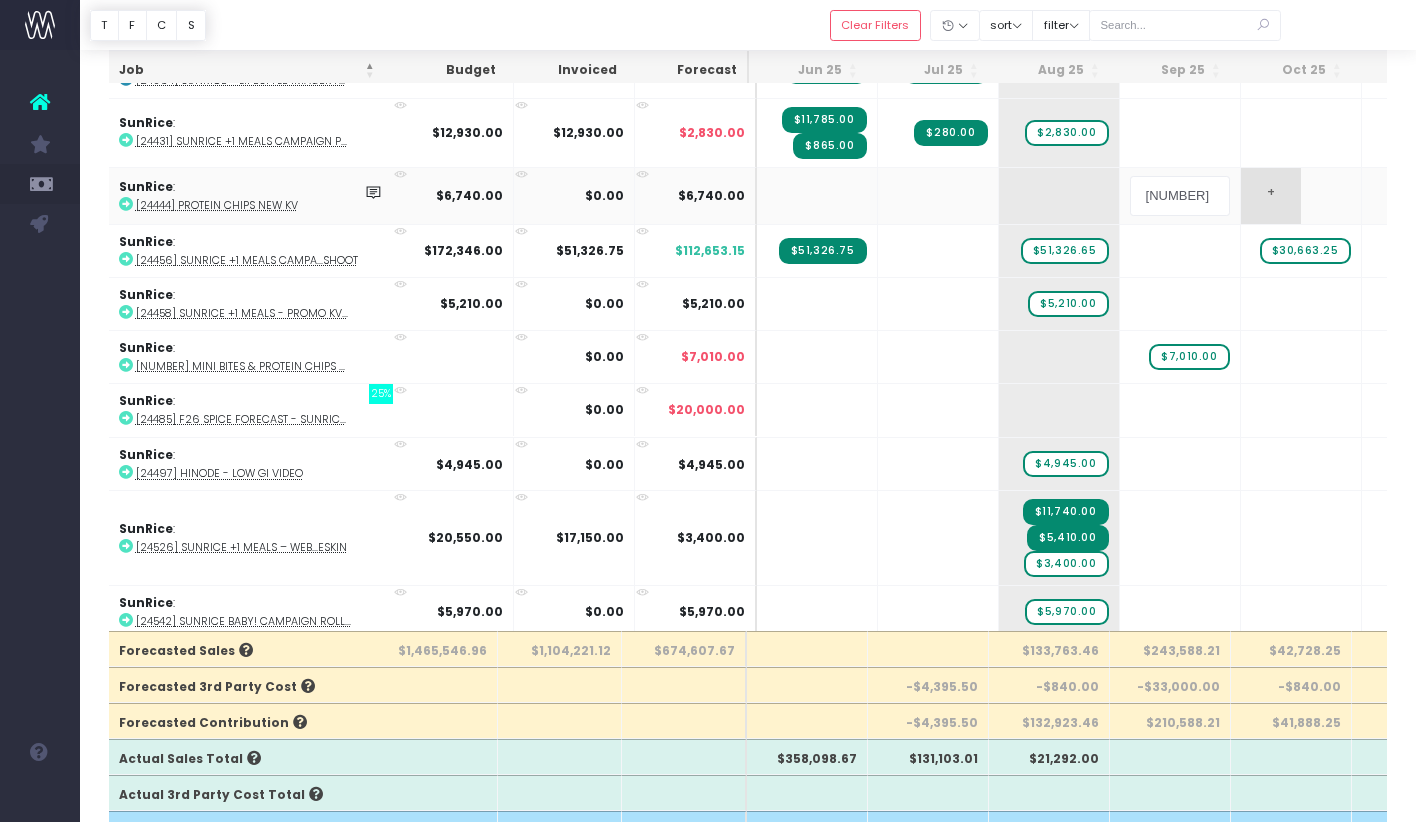 type 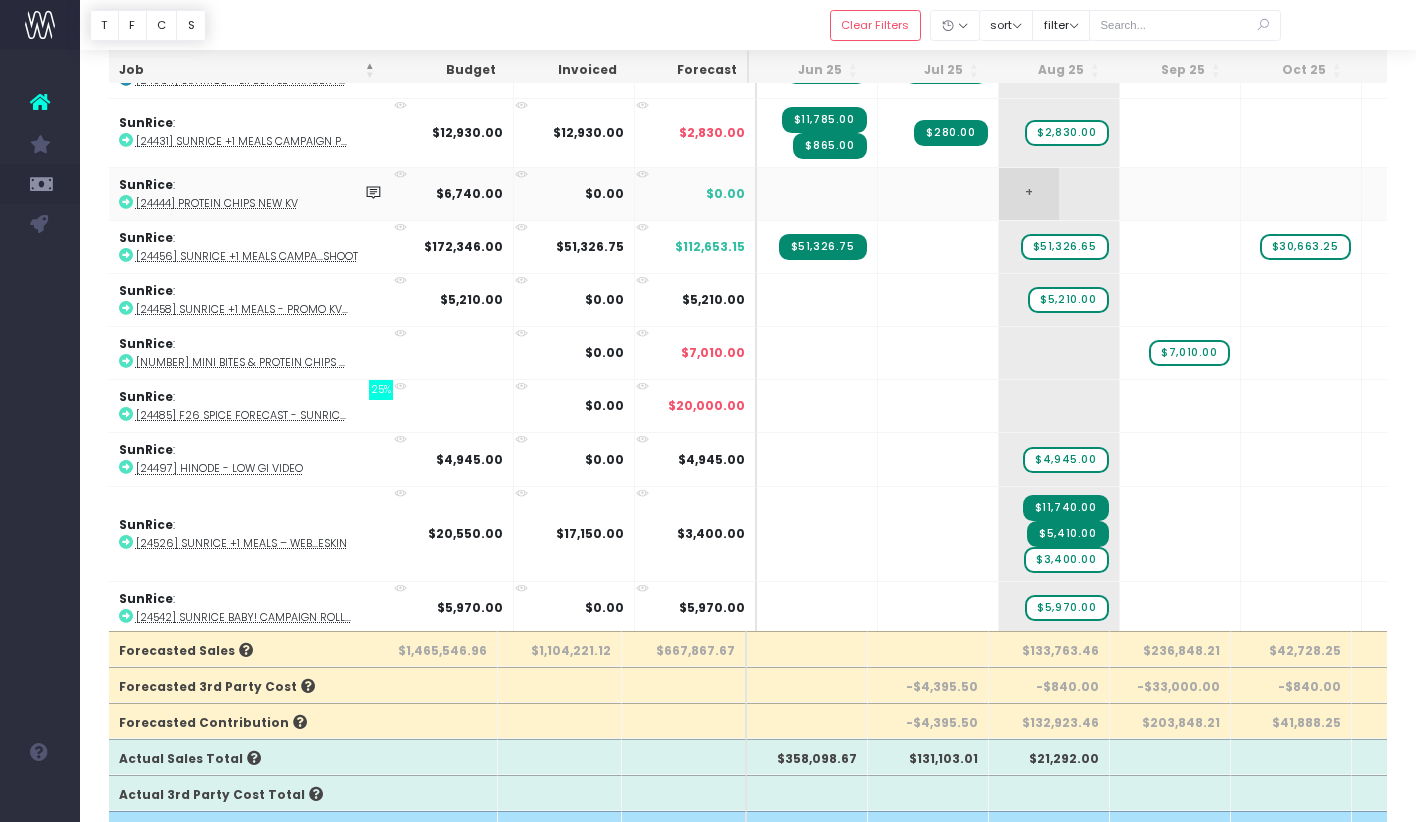 click on "+" at bounding box center [1029, 194] 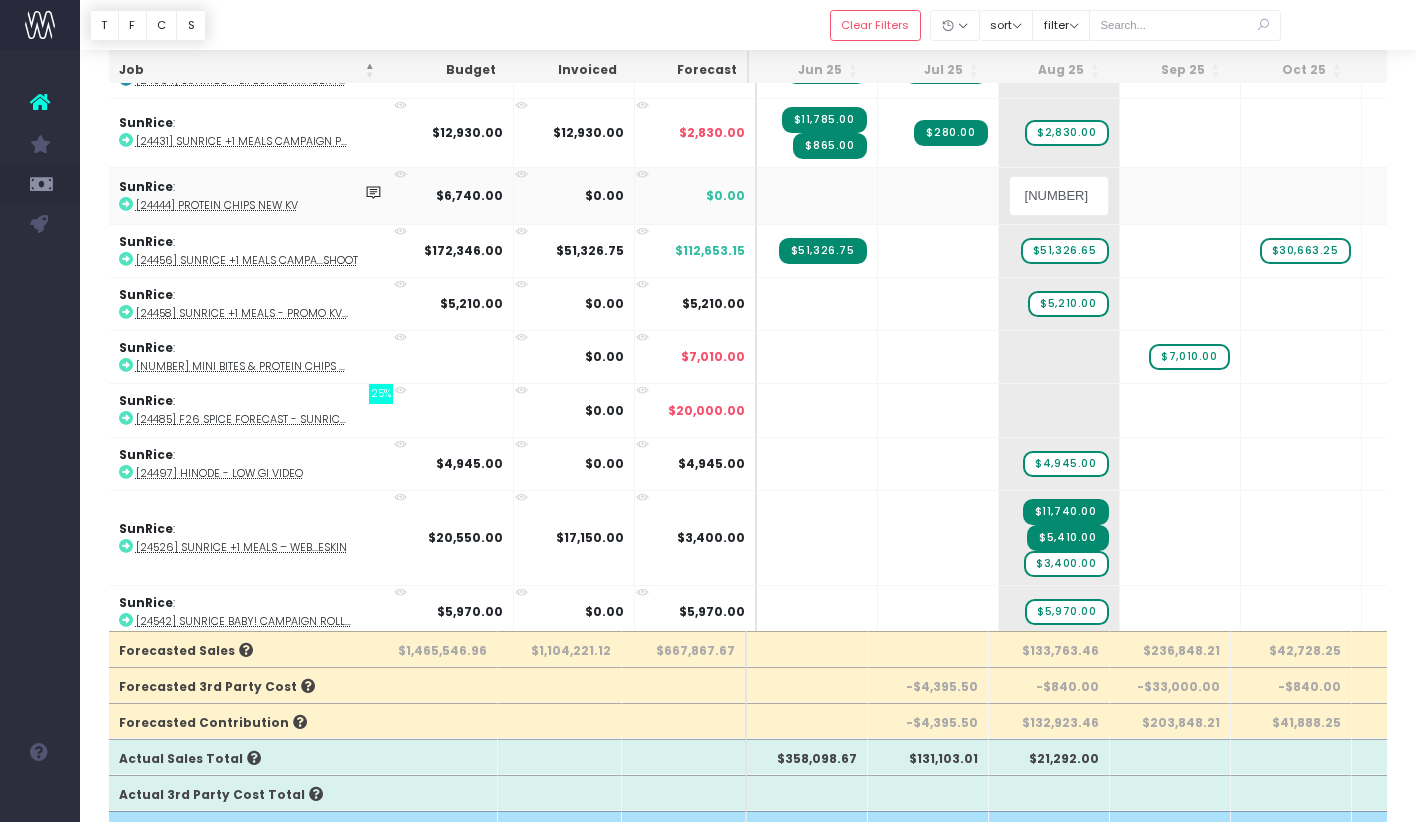 type on "5190" 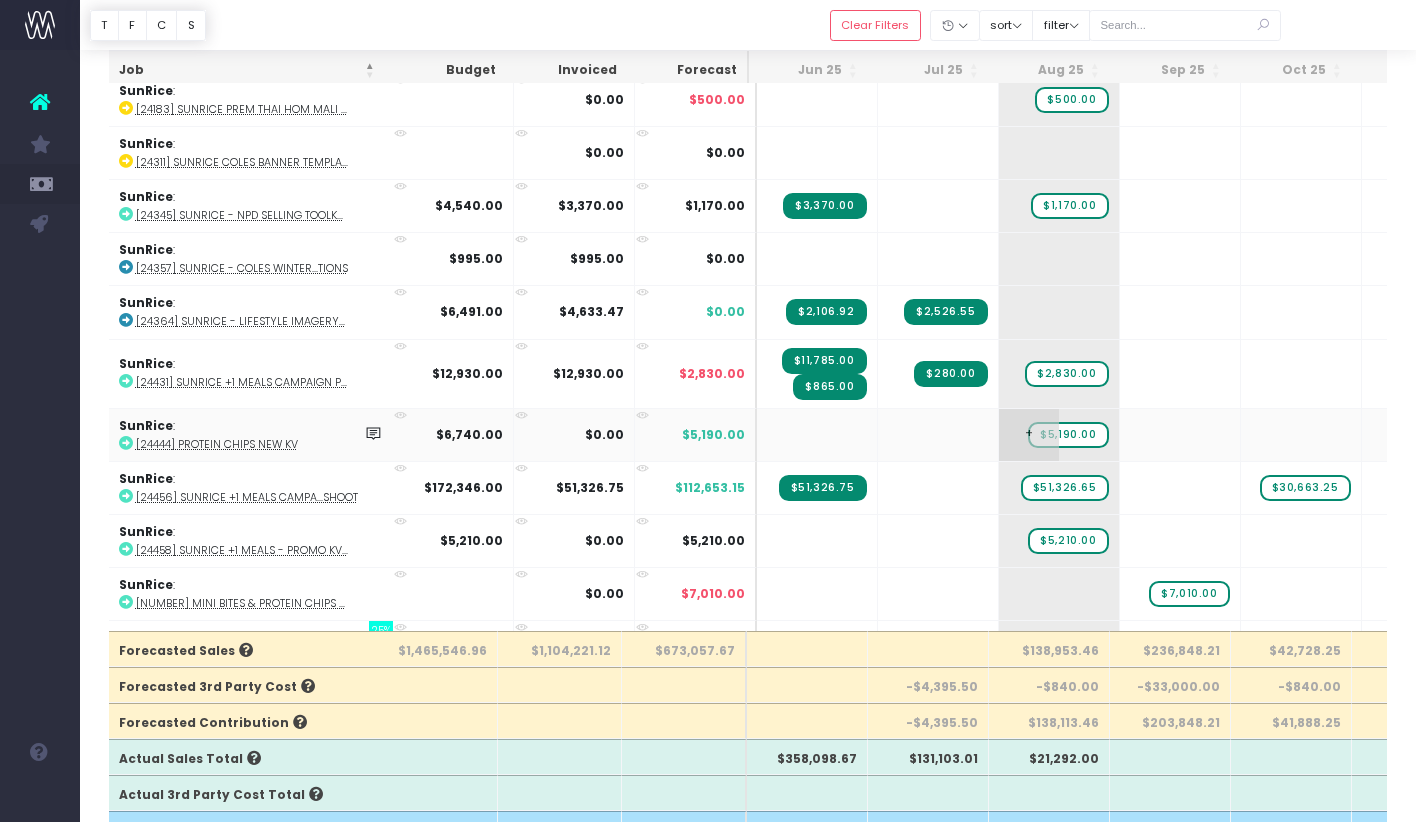 scroll, scrollTop: 2617, scrollLeft: 3, axis: both 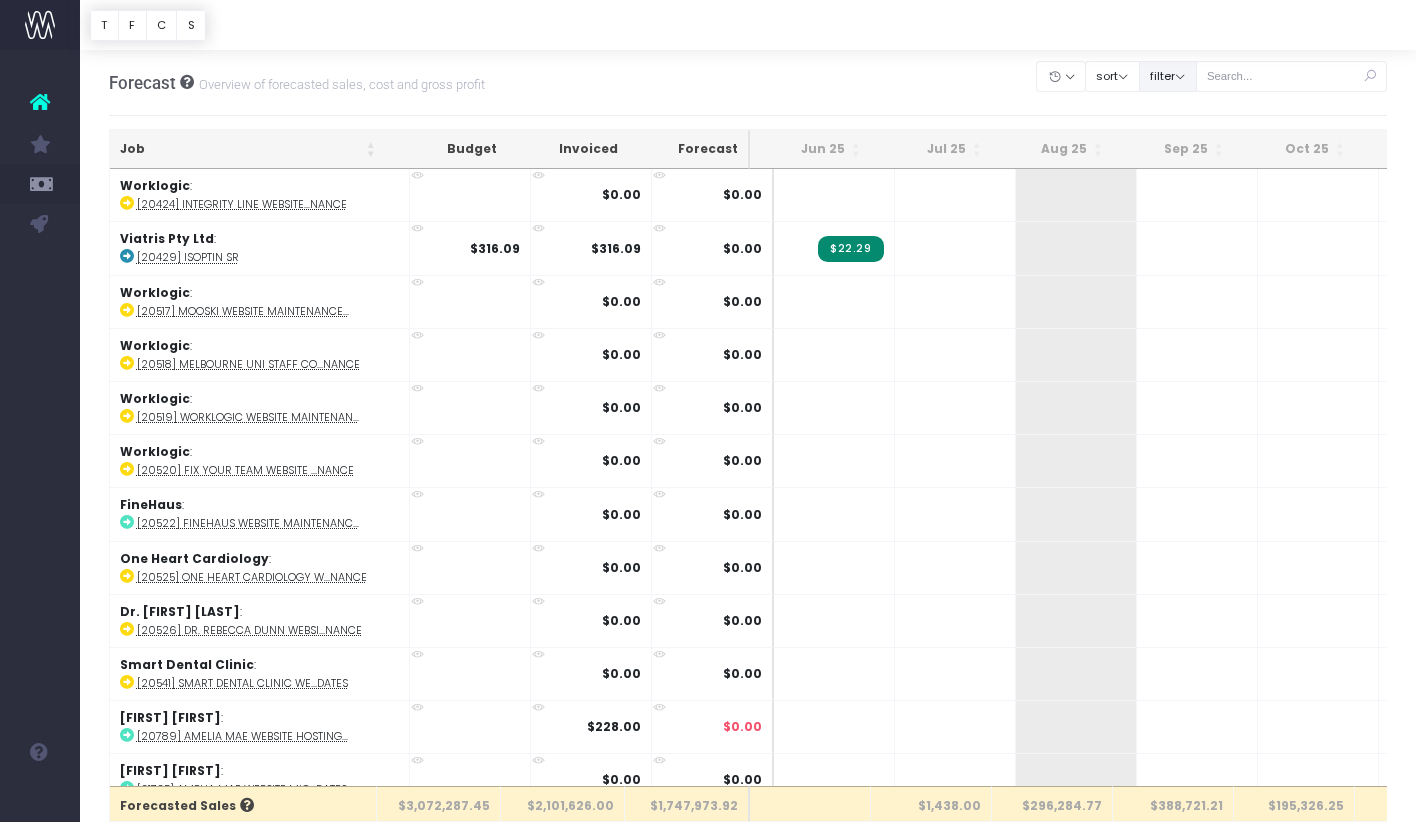 click on "filter" at bounding box center [1168, 76] 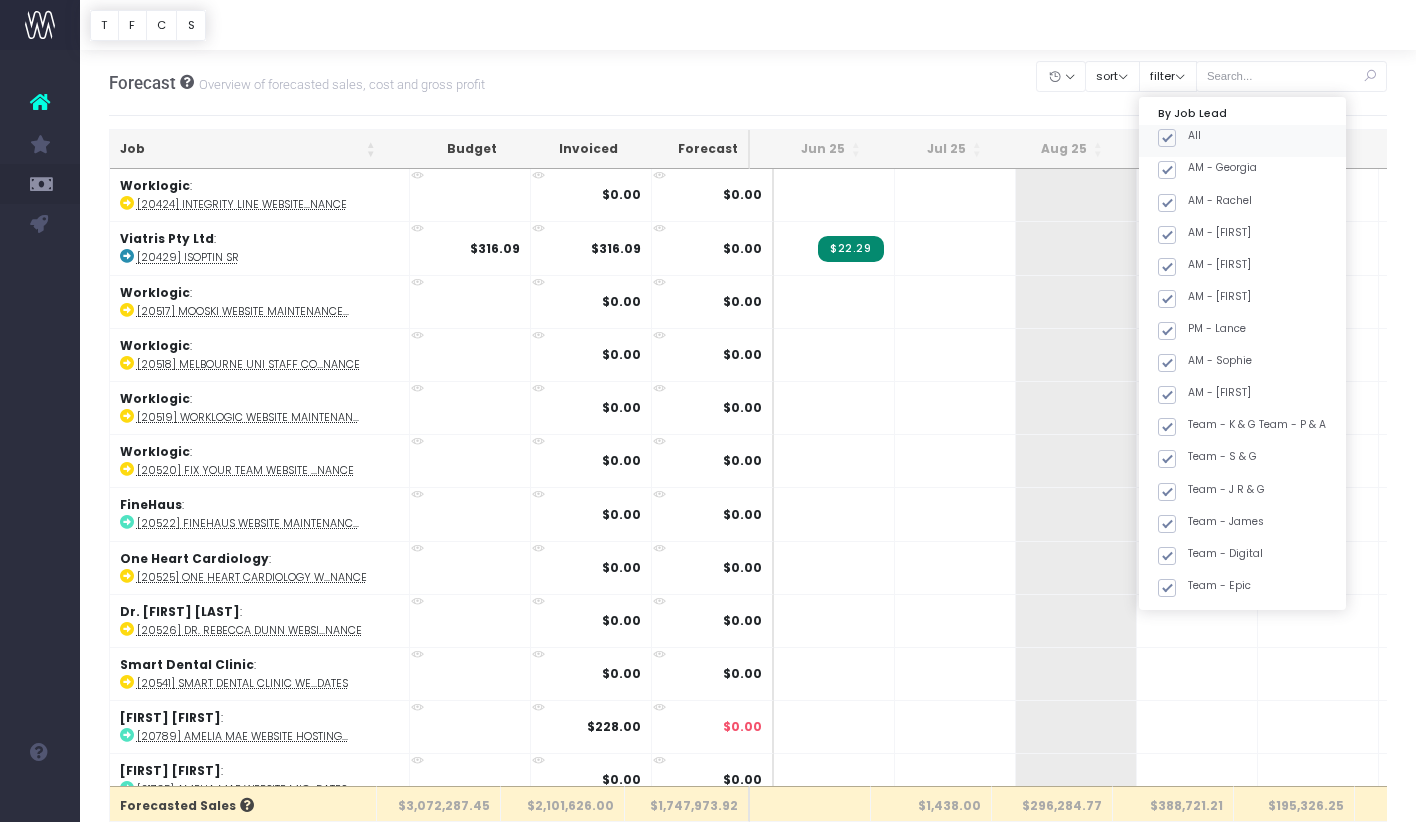click at bounding box center (1167, 138) 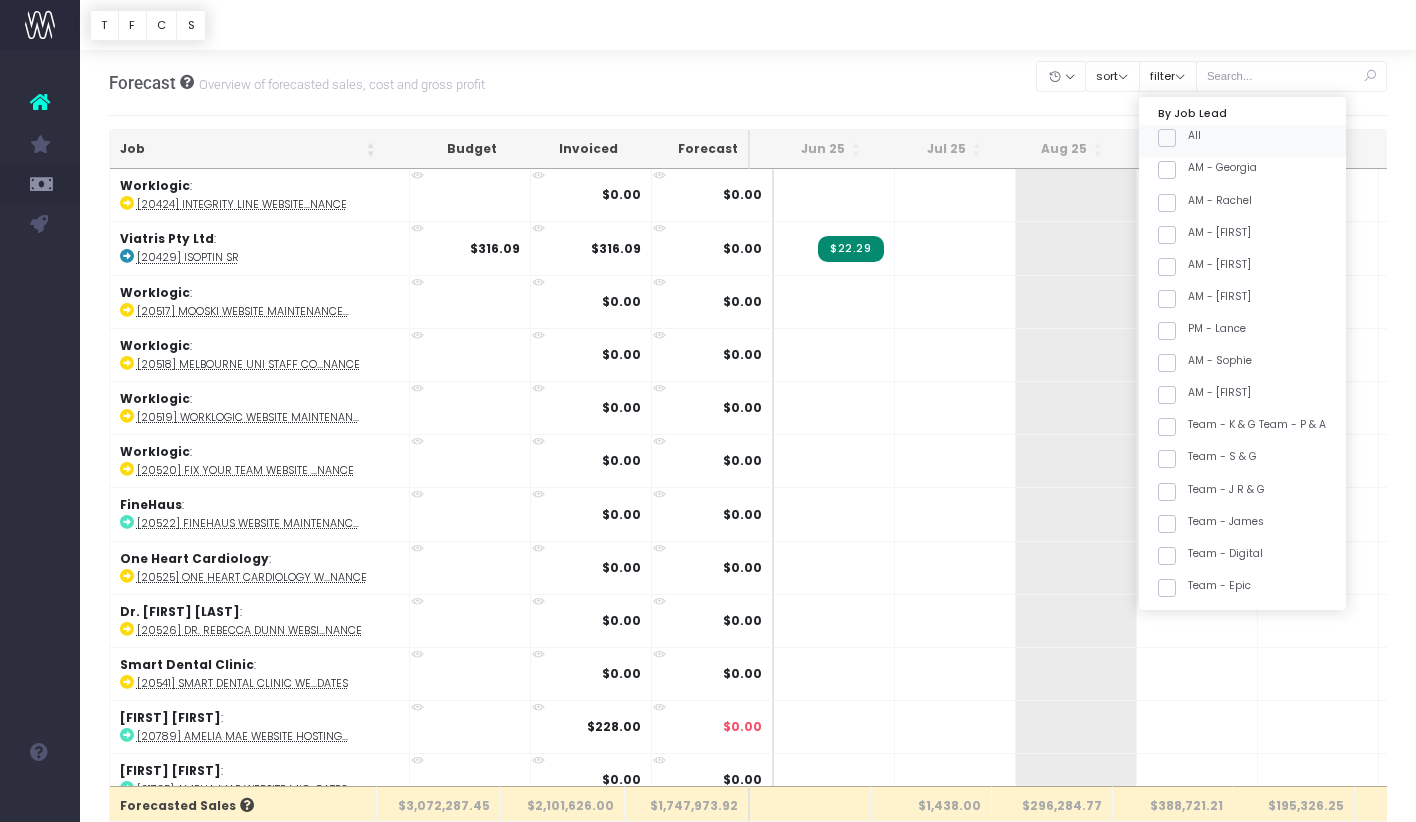 checkbox on "false" 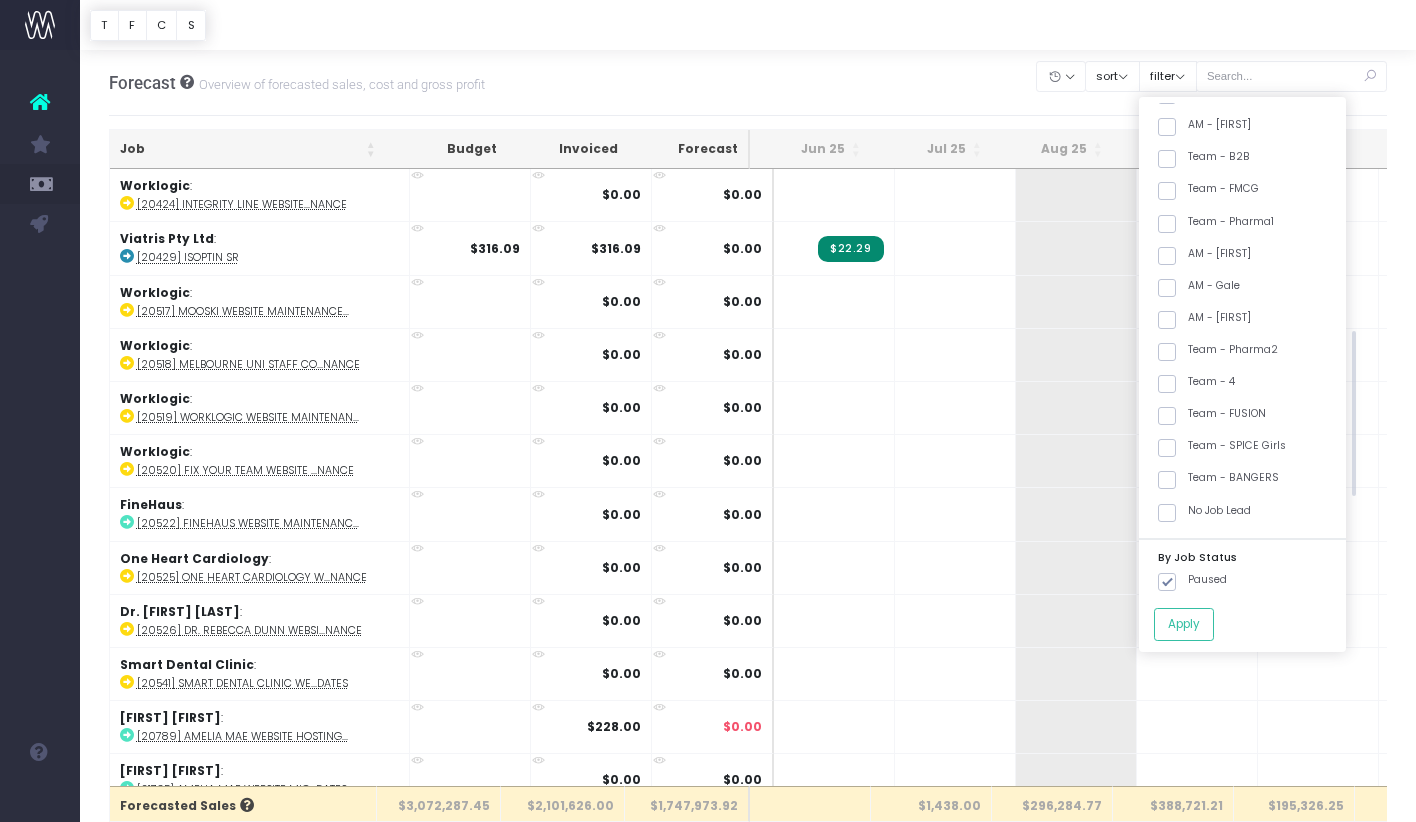 scroll, scrollTop: 590, scrollLeft: 0, axis: vertical 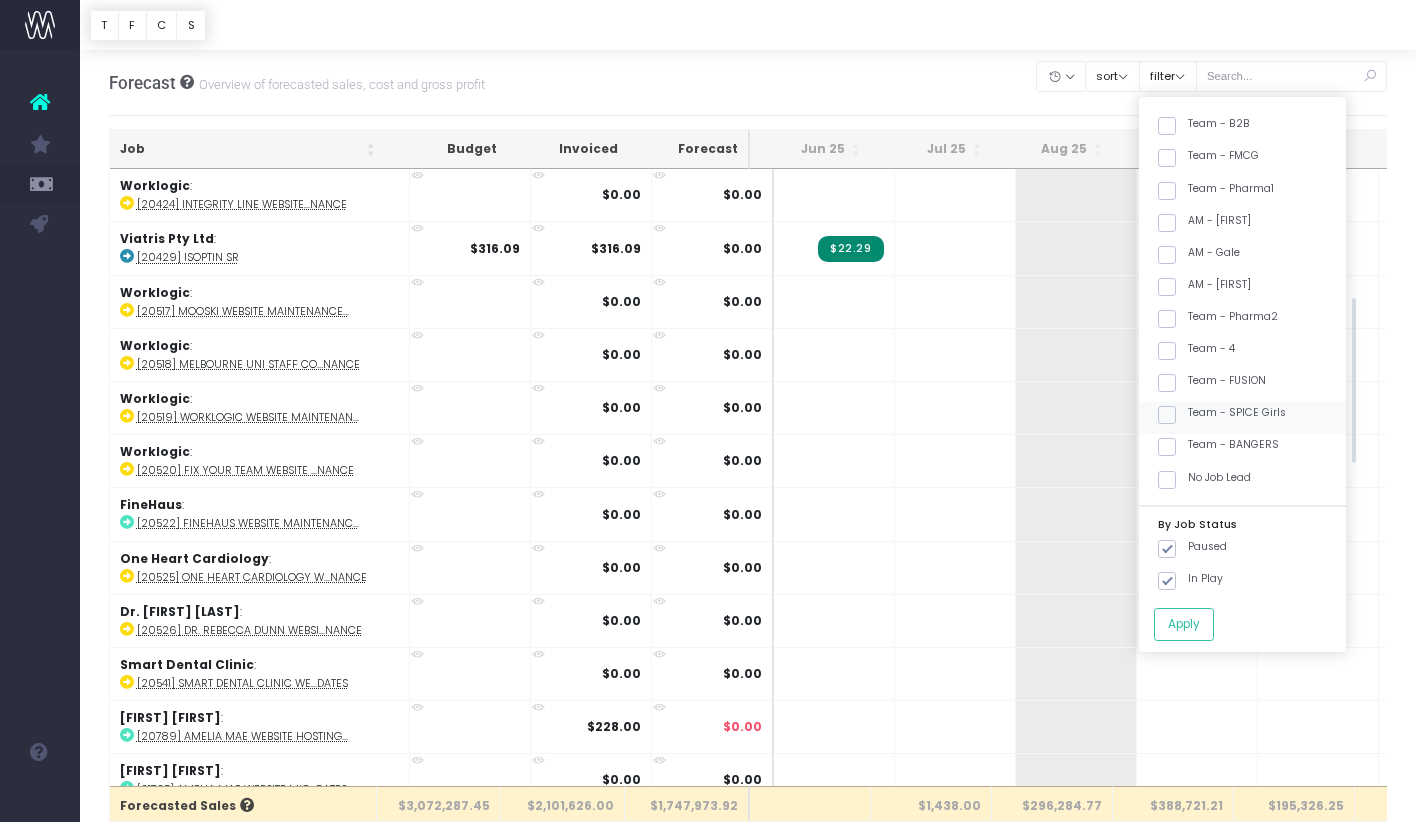 click on "Team - SPICE Girls" at bounding box center [1222, 413] 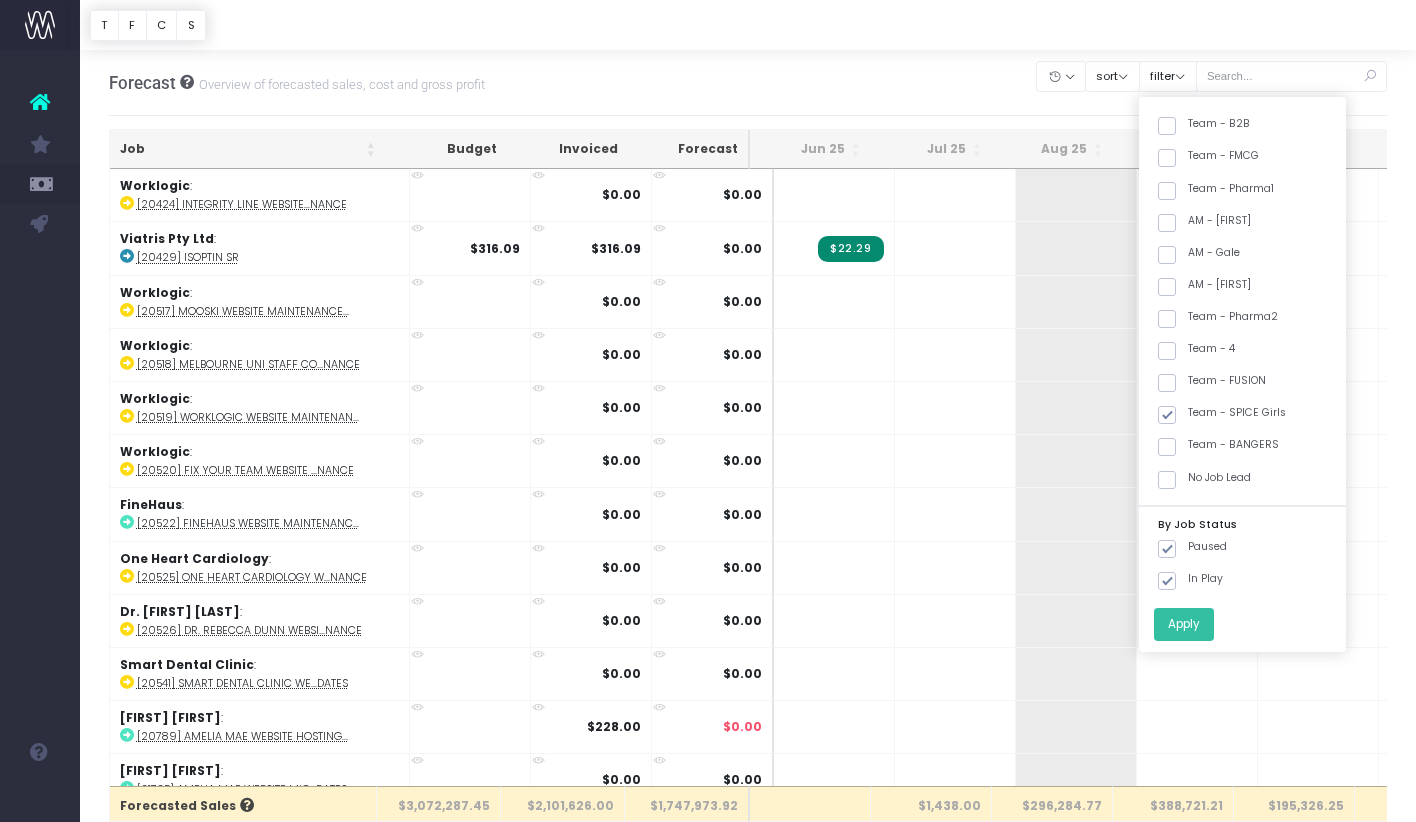 click on "Apply" at bounding box center [1184, 624] 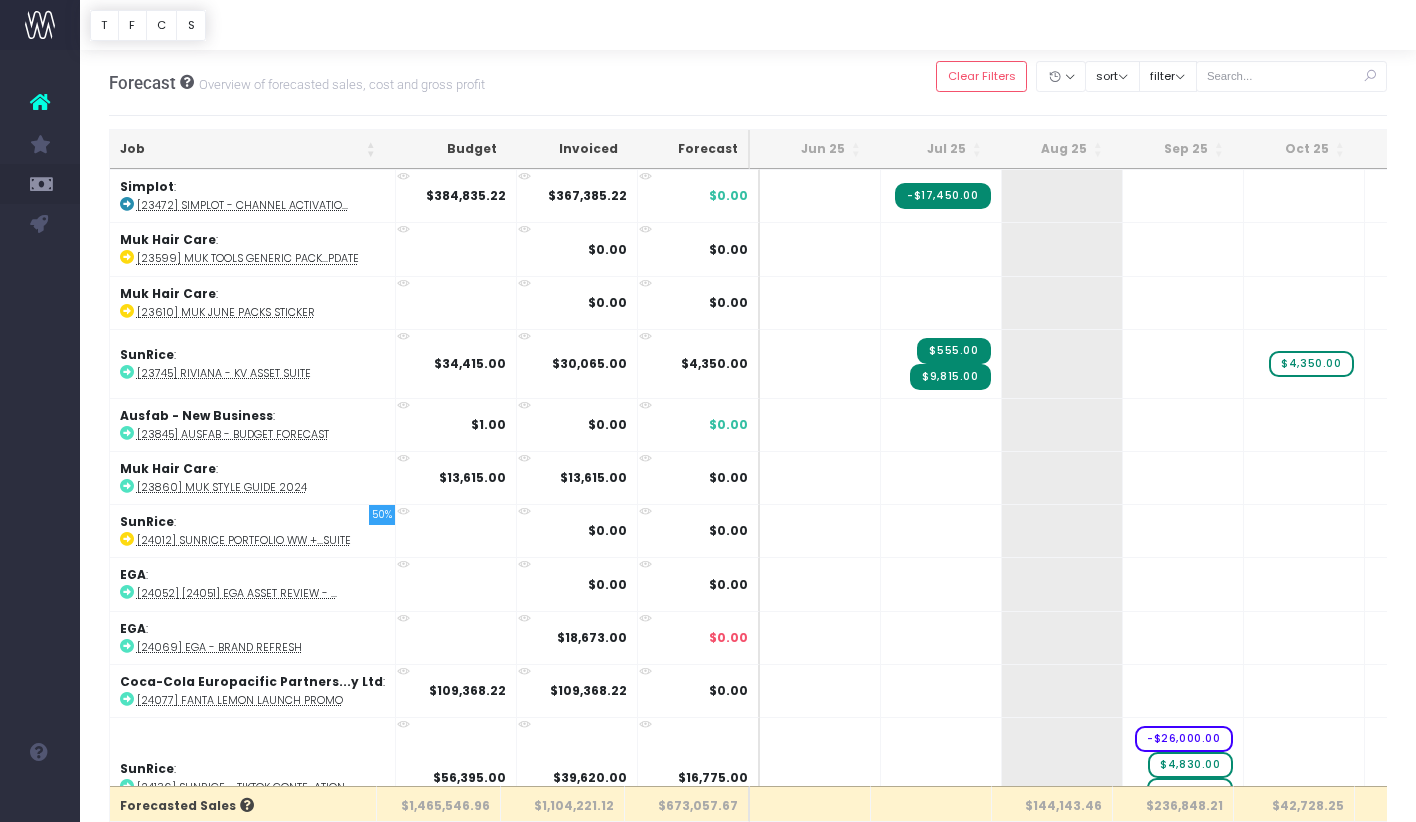 click on "Job" at bounding box center [248, 149] 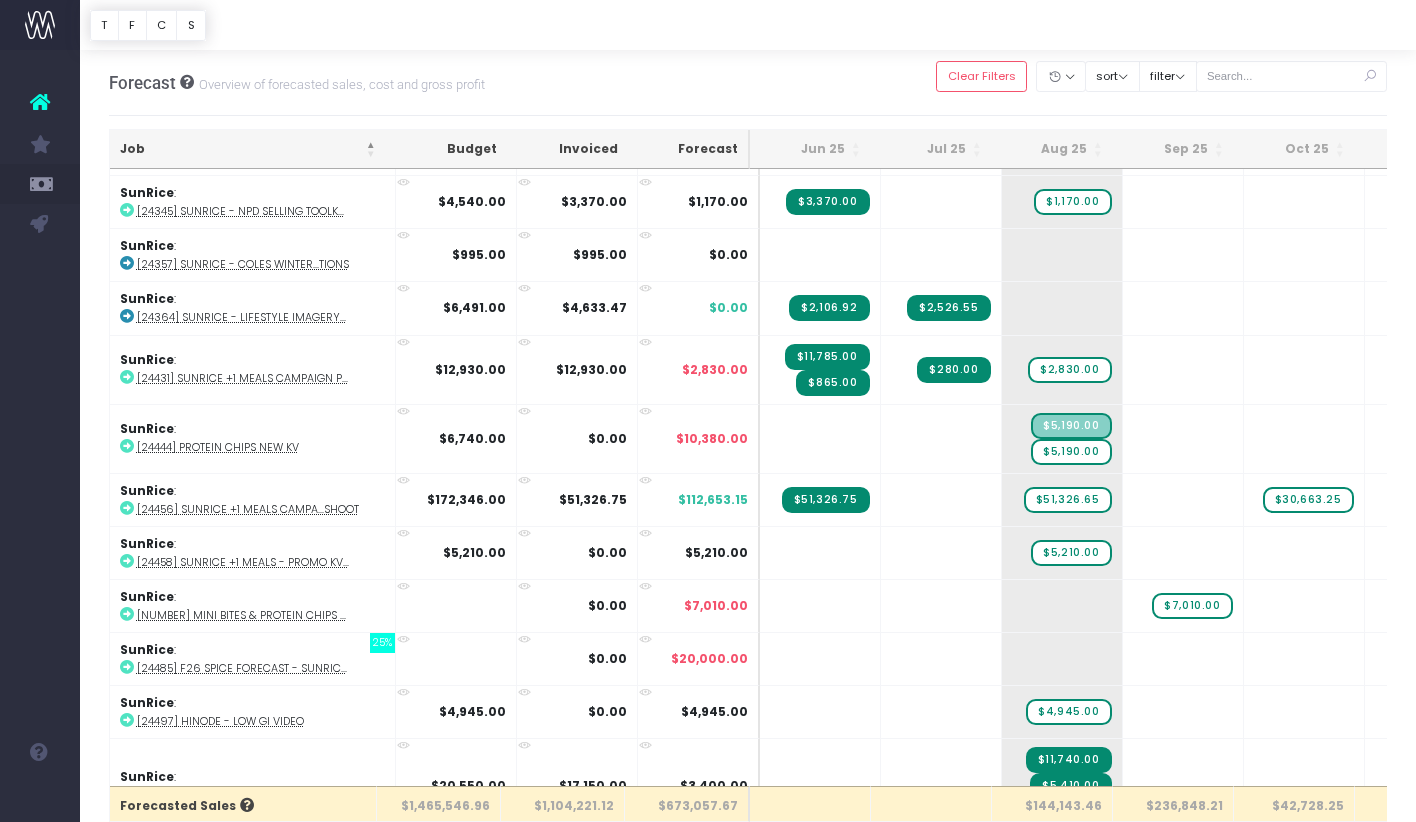 scroll, scrollTop: 2799, scrollLeft: 0, axis: vertical 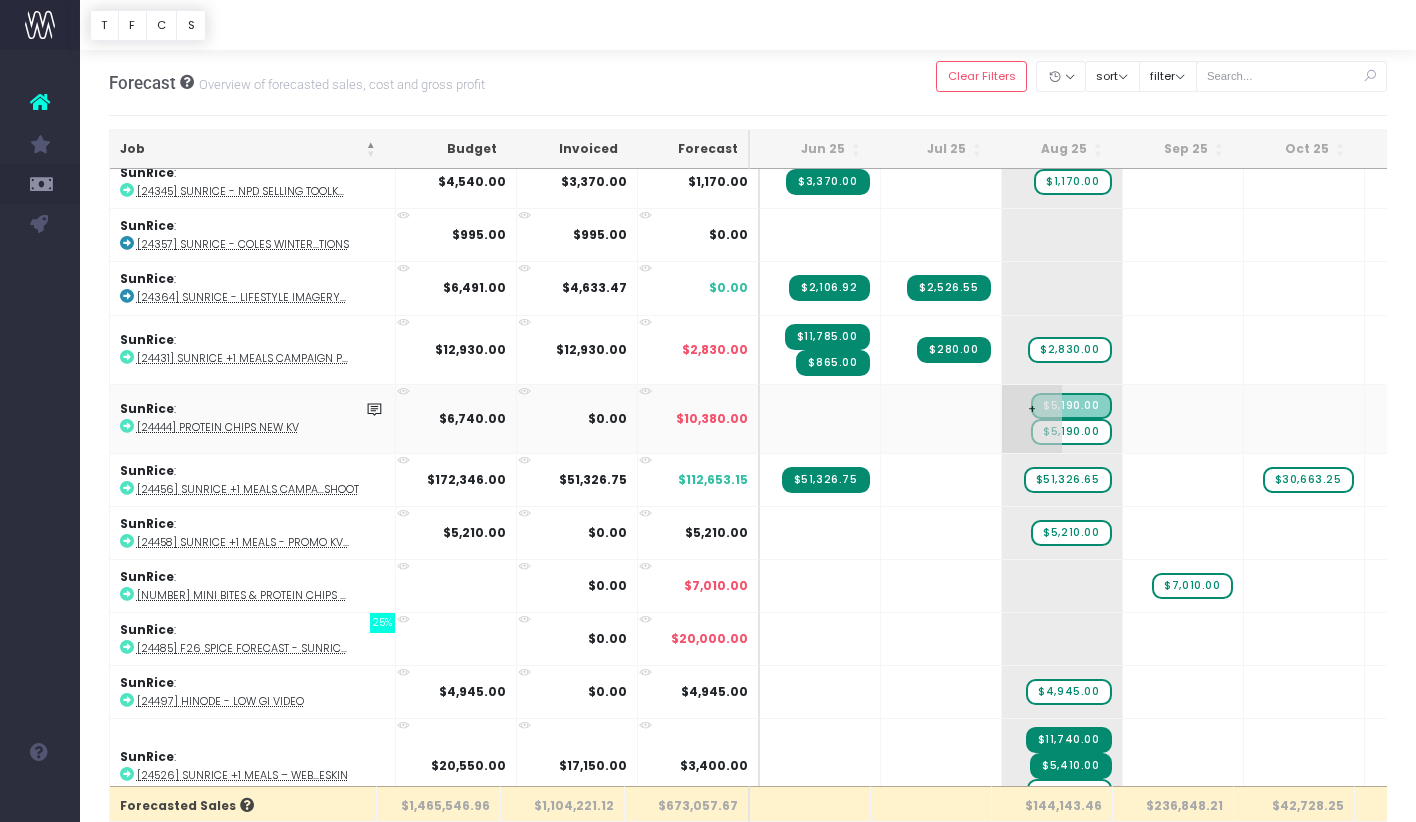click on "$5,190.00" at bounding box center [1071, 432] 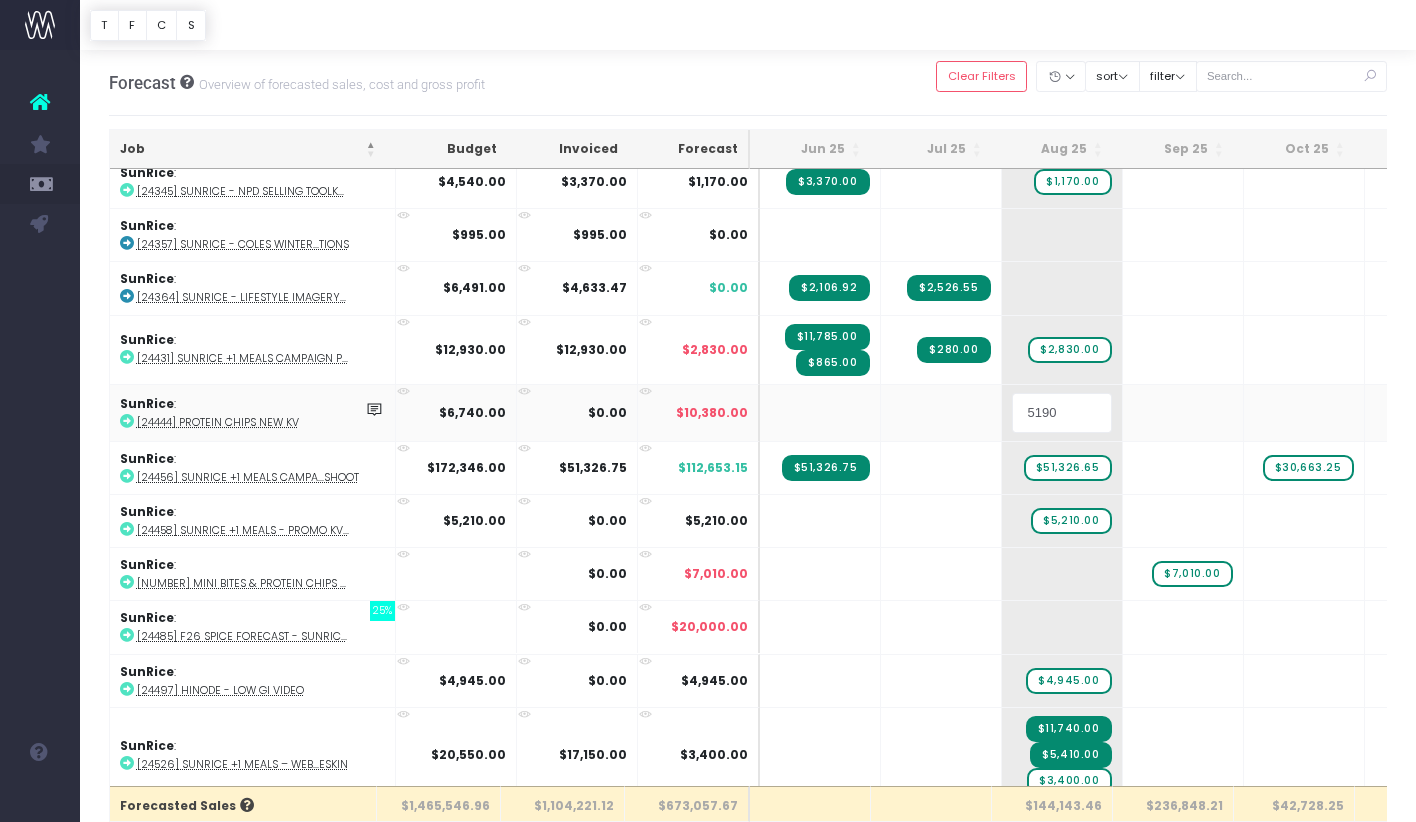 type 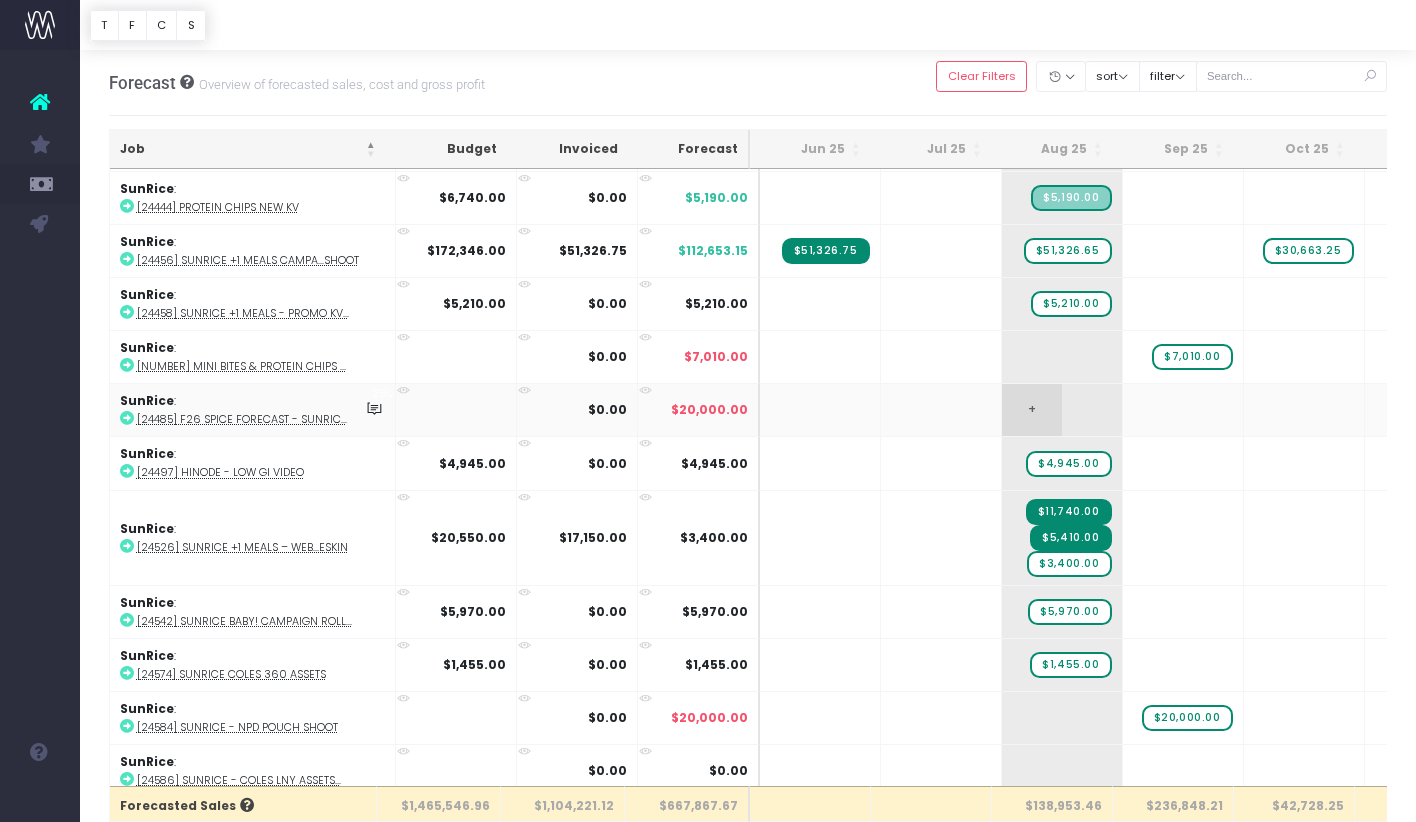 scroll, scrollTop: 3067, scrollLeft: 0, axis: vertical 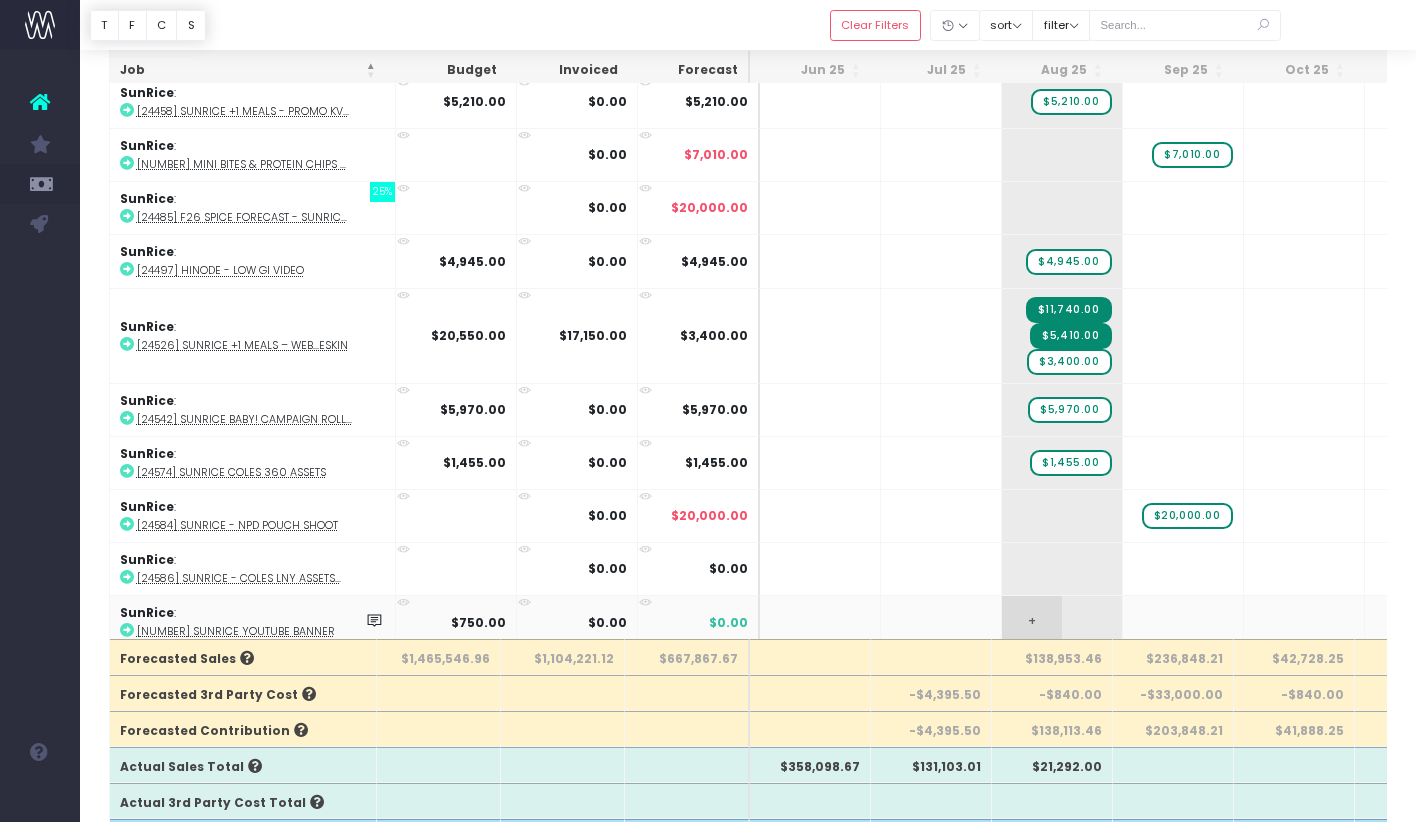 click on "+" at bounding box center (1032, 622) 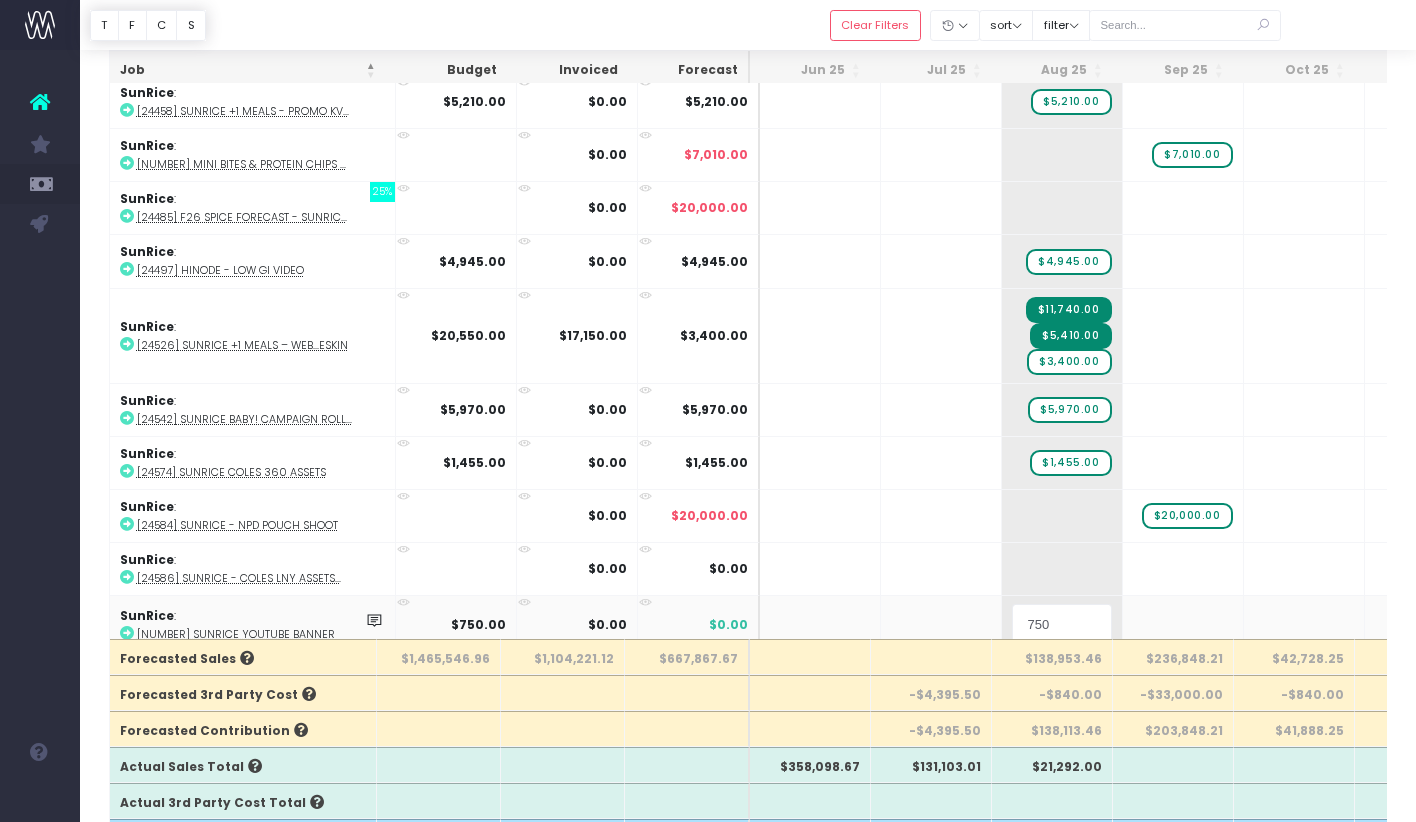 click on "750" at bounding box center [1062, 624] 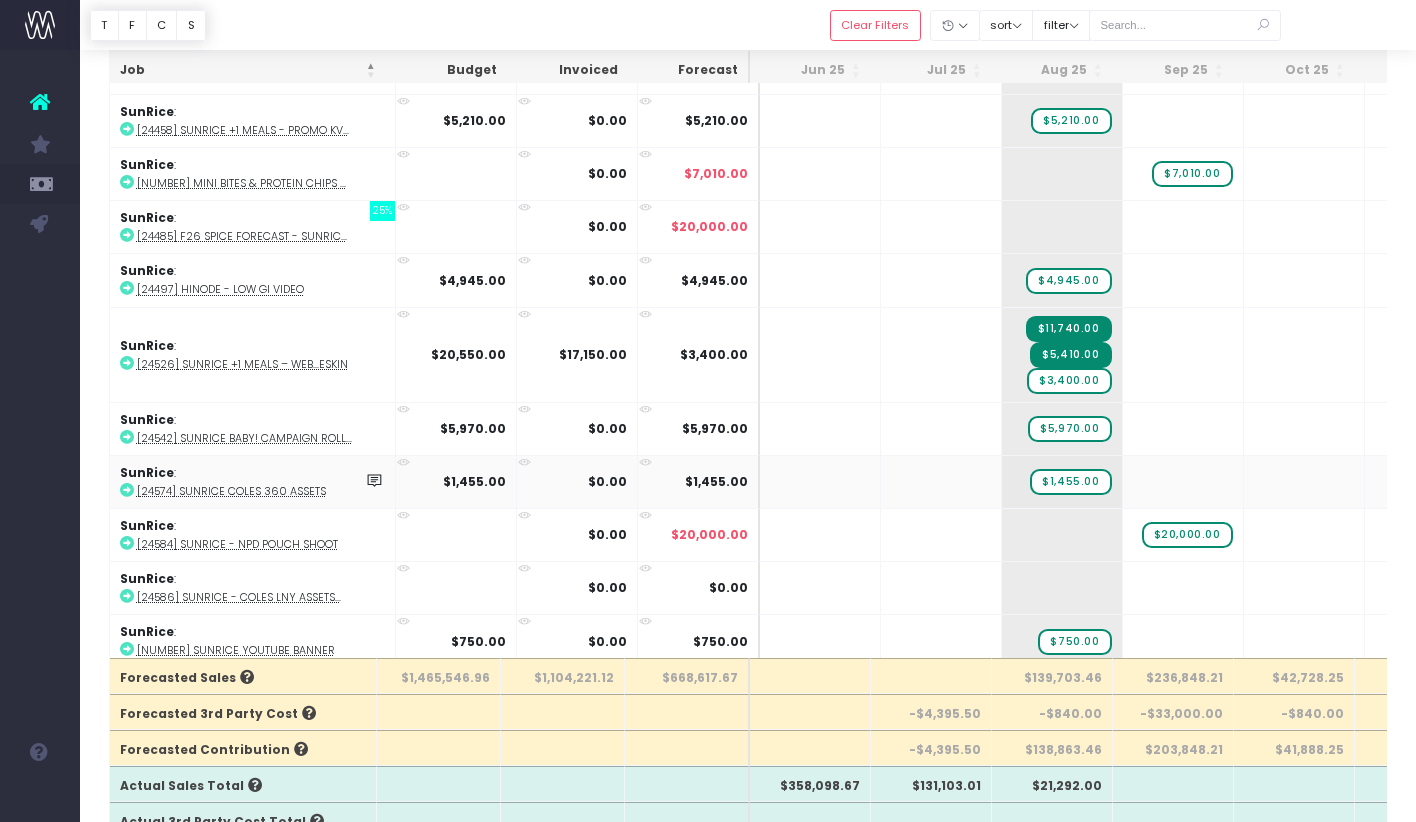 scroll, scrollTop: 125, scrollLeft: 0, axis: vertical 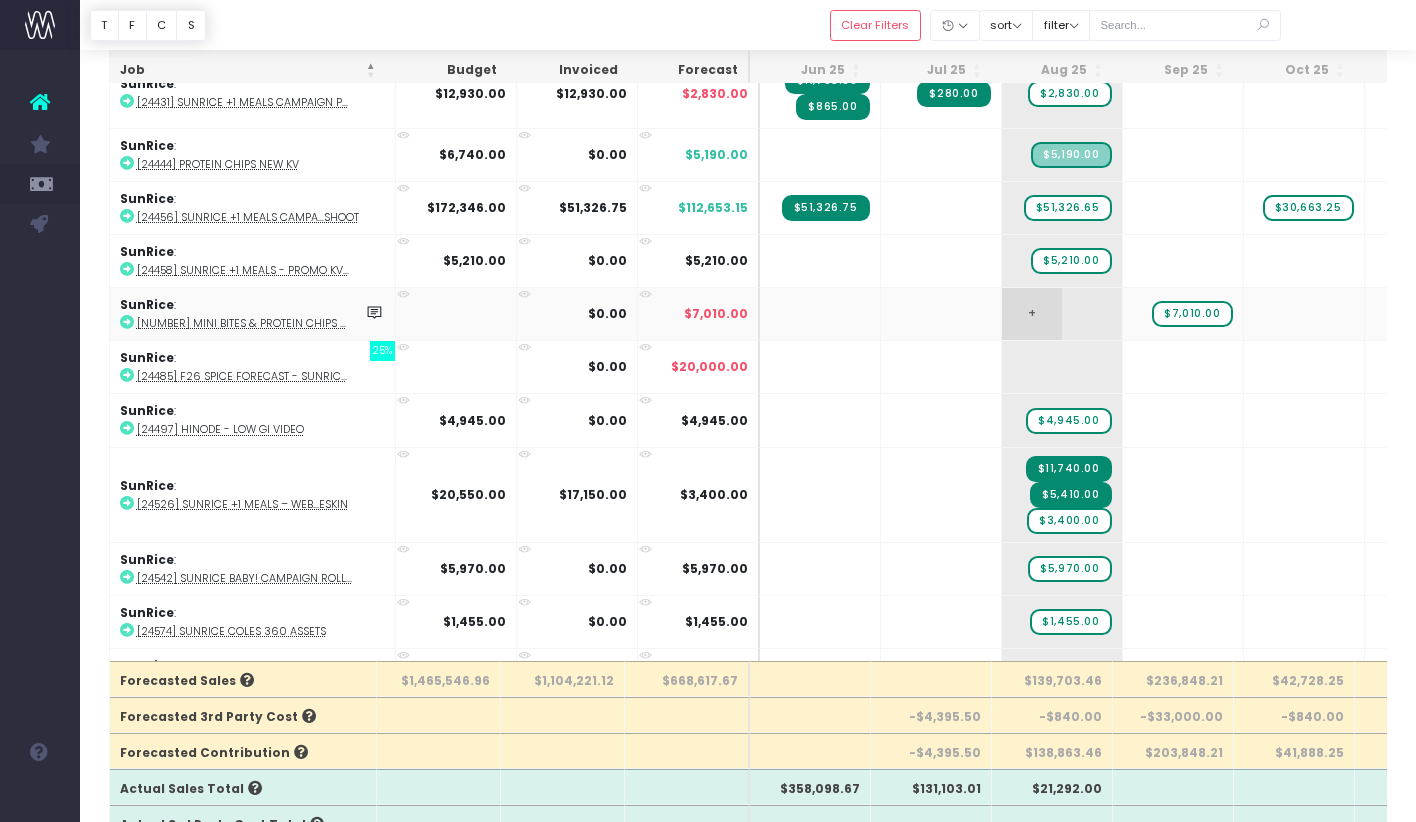 click on "+" at bounding box center [1032, 314] 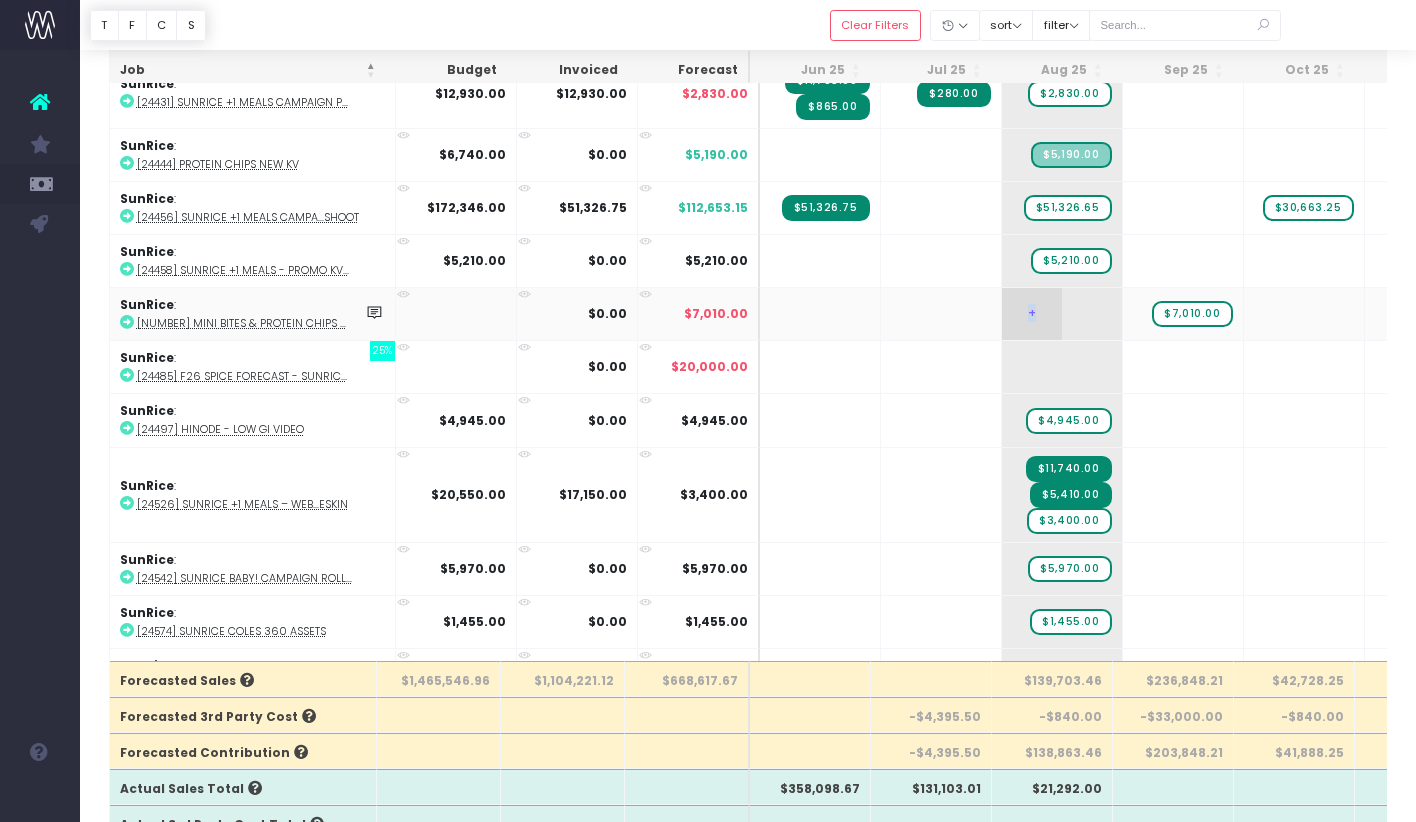 click on "+" at bounding box center (1032, 314) 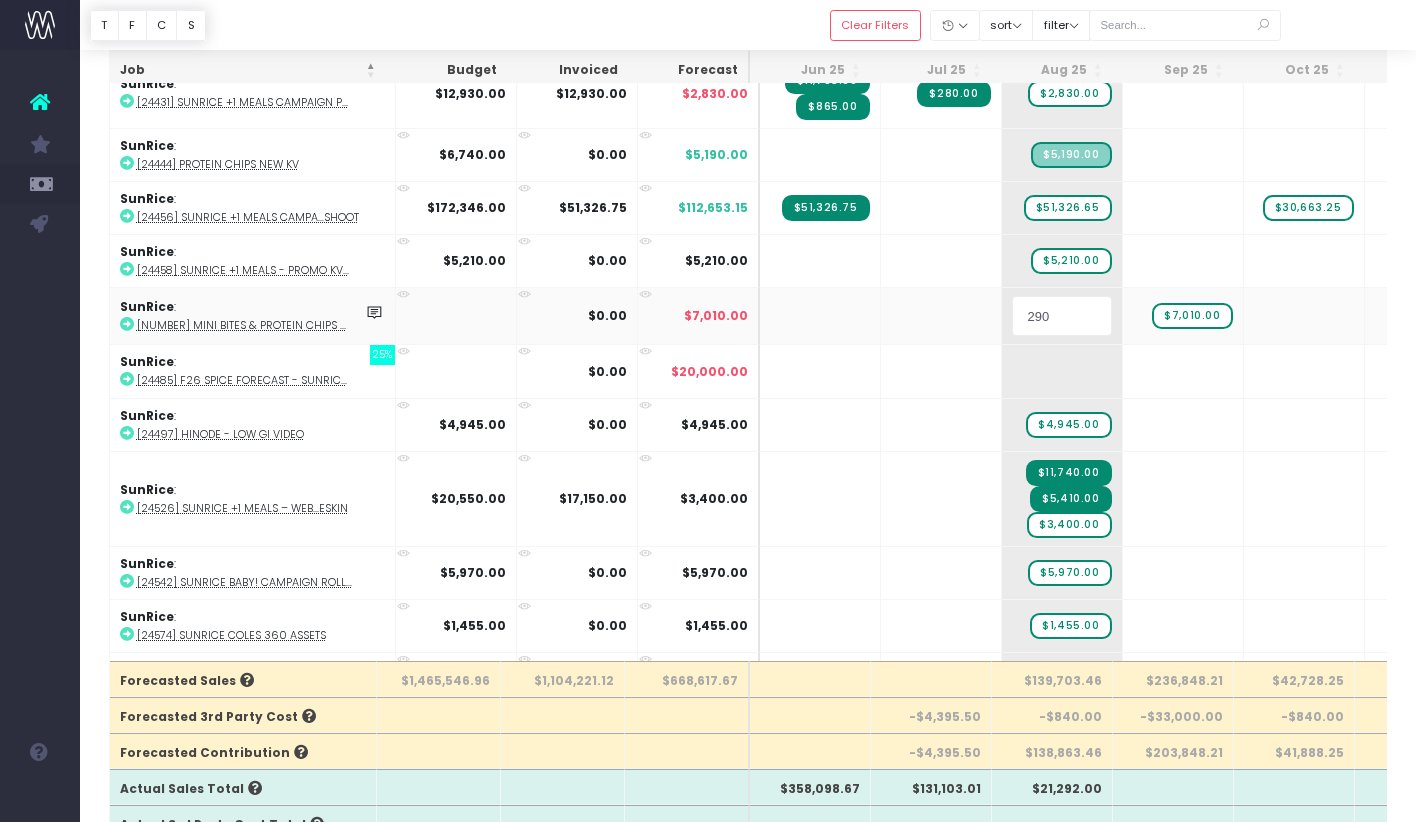 type on "2900" 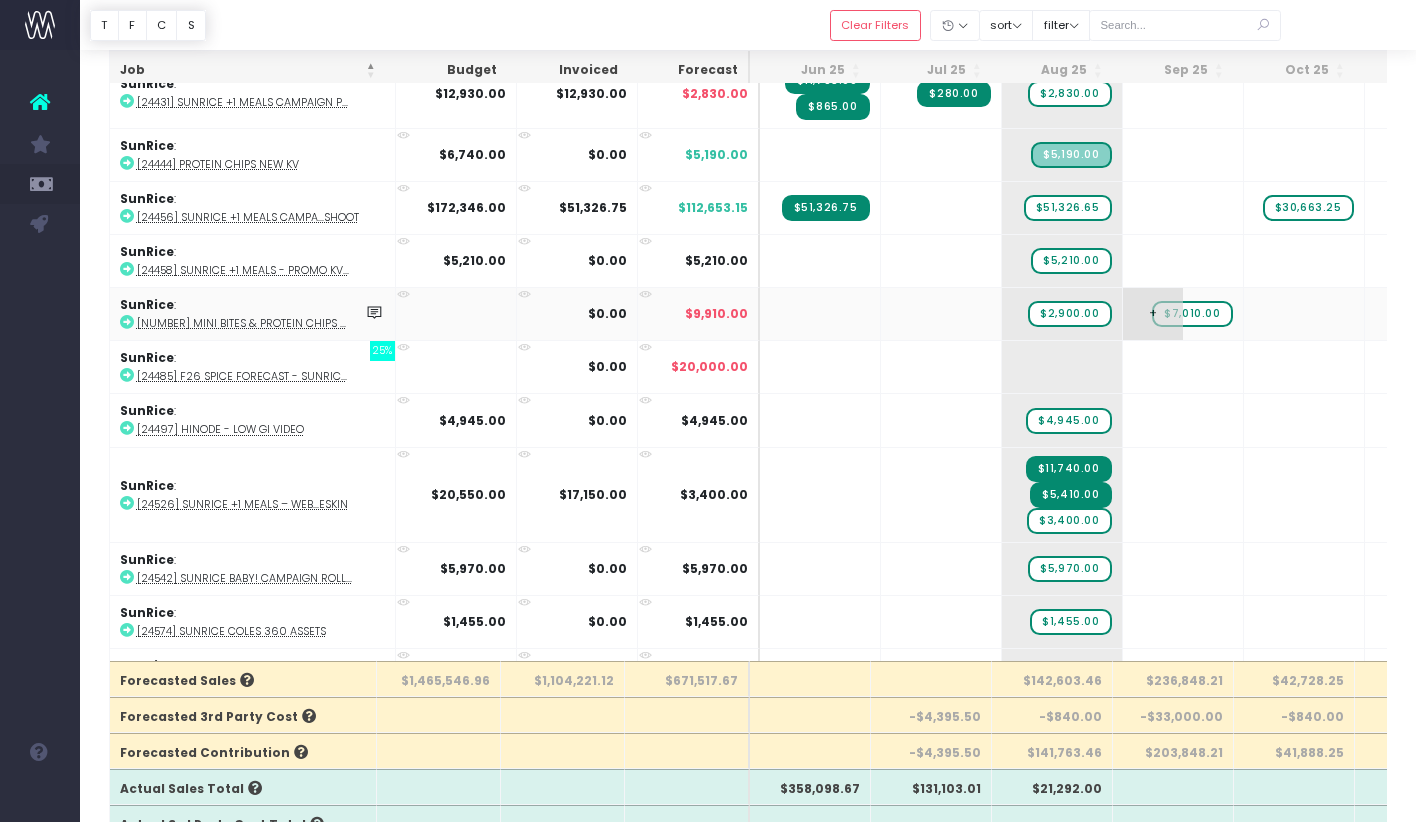 click on "$7,010.00" at bounding box center [1192, 314] 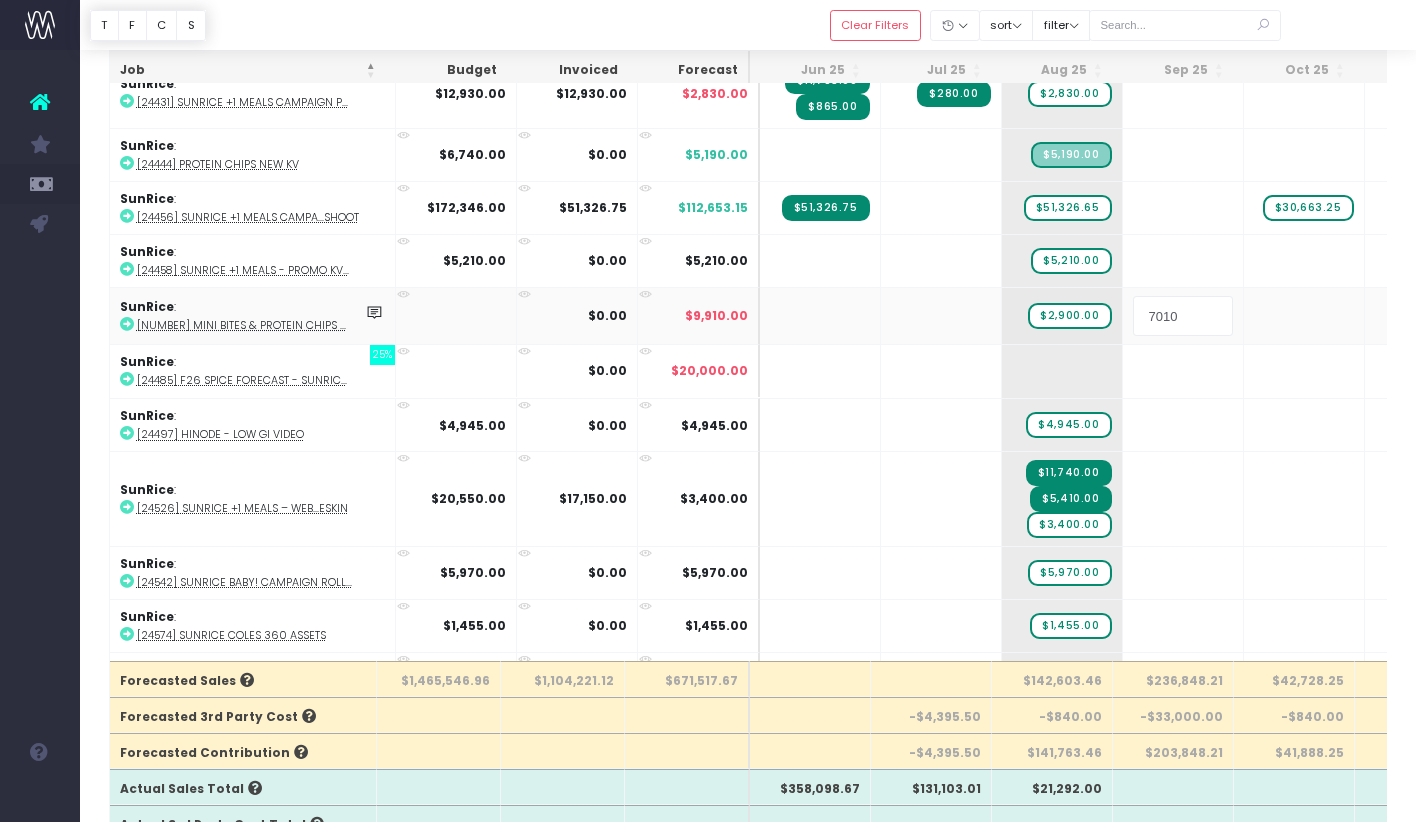 type 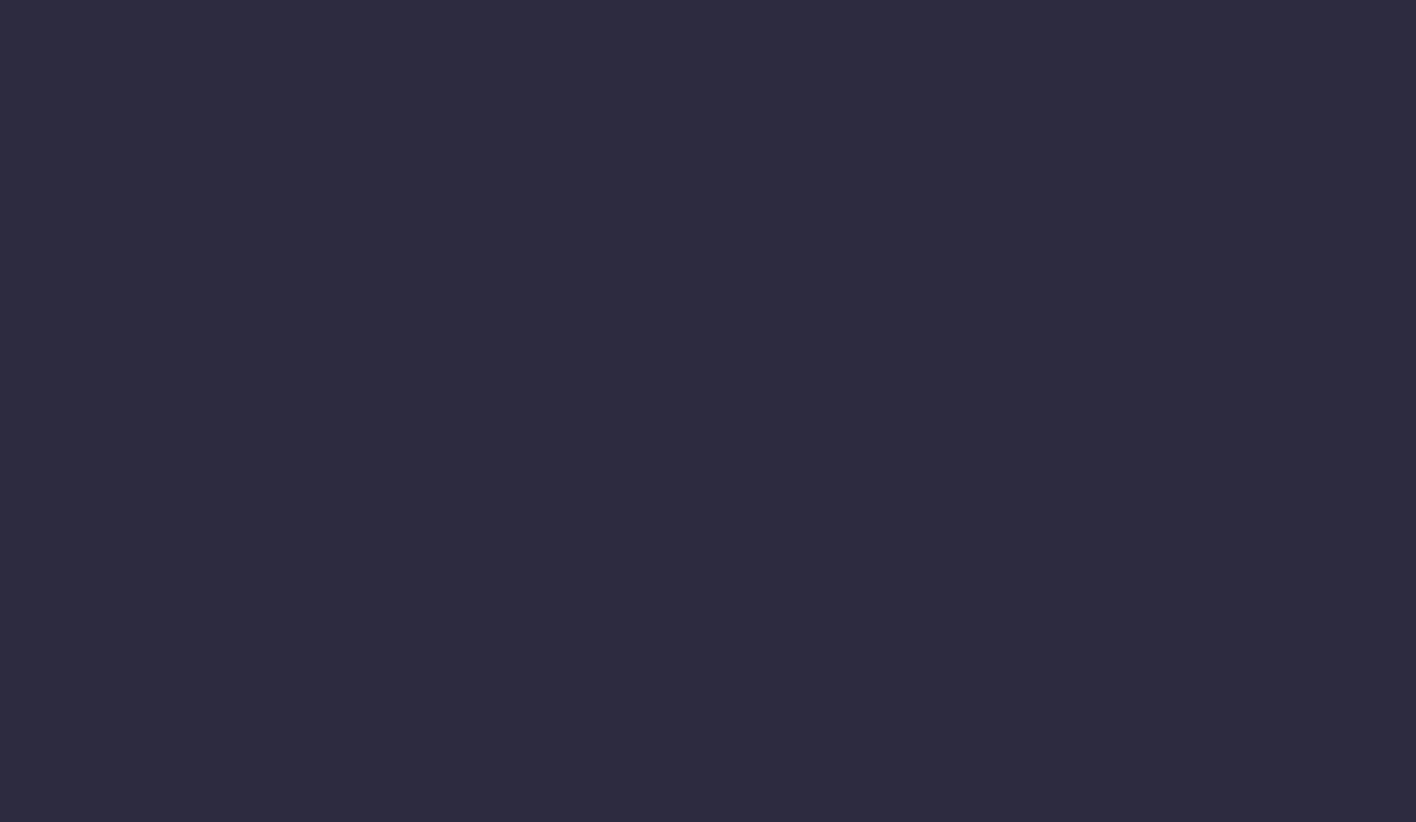 scroll, scrollTop: 0, scrollLeft: 0, axis: both 